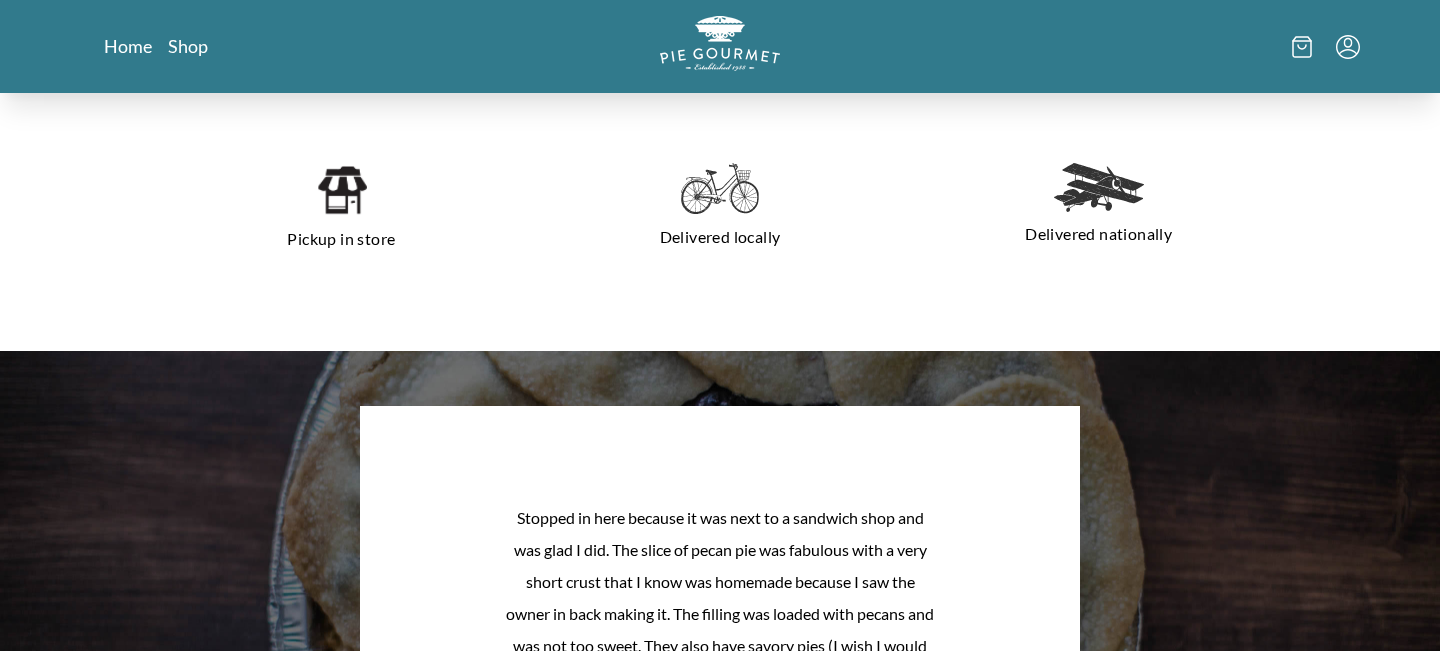 scroll, scrollTop: 1465, scrollLeft: 0, axis: vertical 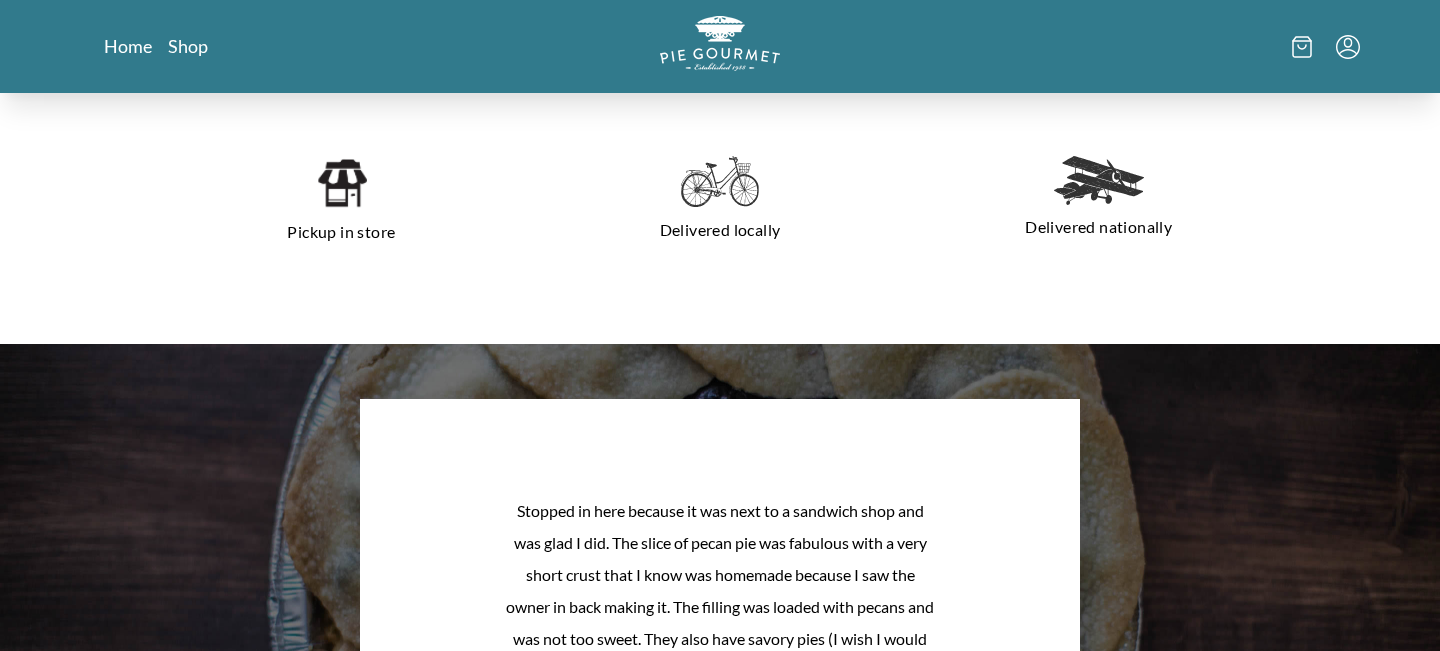 click on "Delivered nationally" at bounding box center [1098, 227] 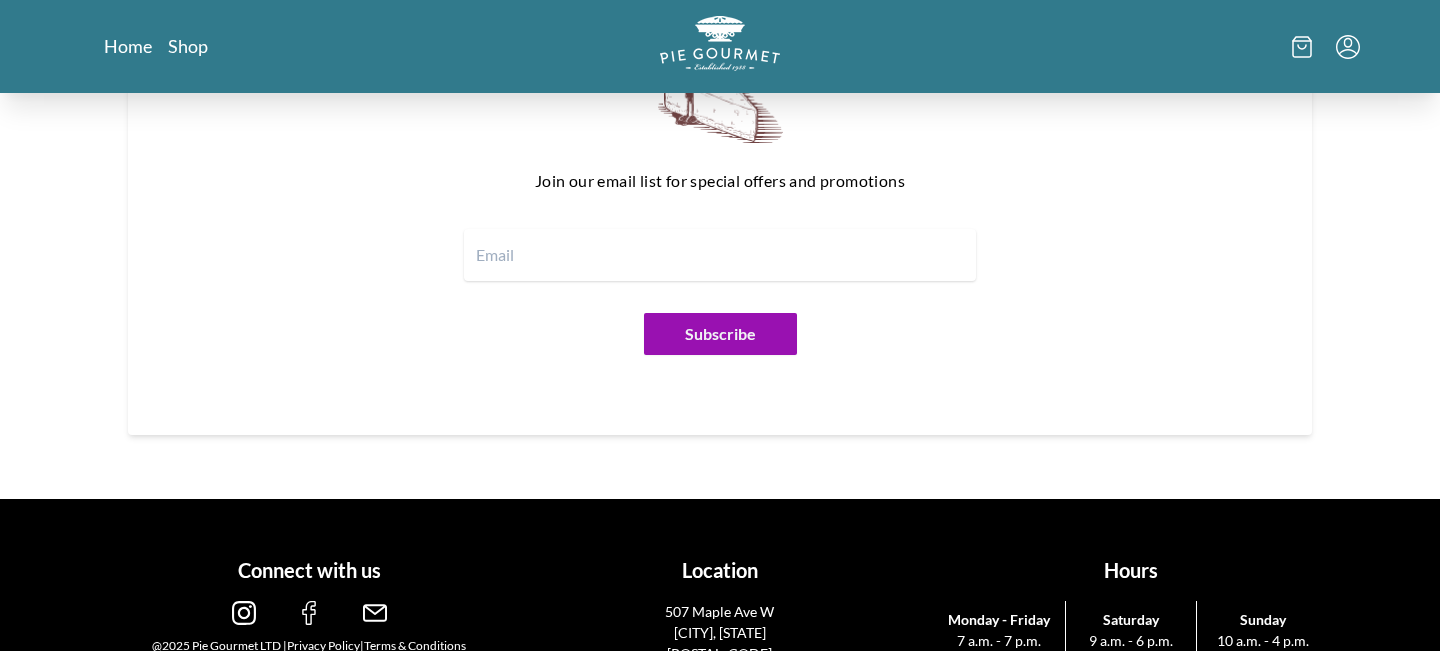 scroll, scrollTop: 2541, scrollLeft: 0, axis: vertical 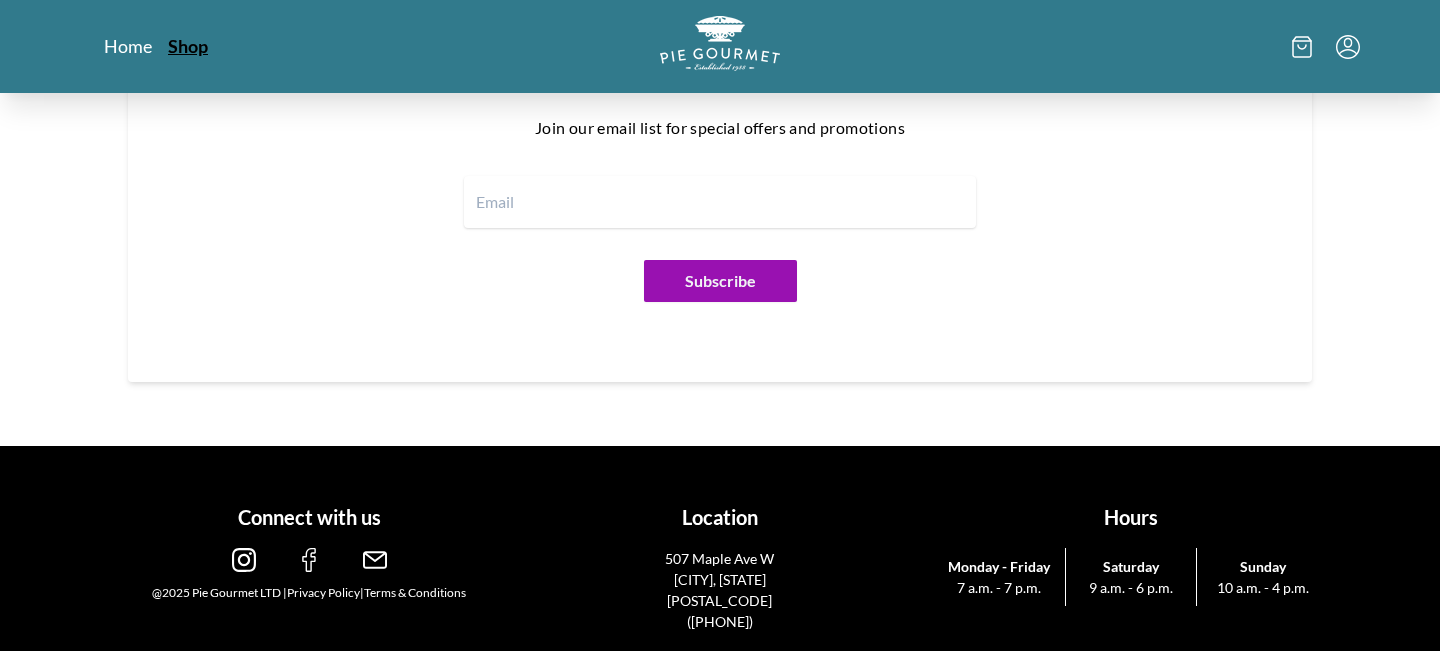 click on "Shop" at bounding box center (188, 46) 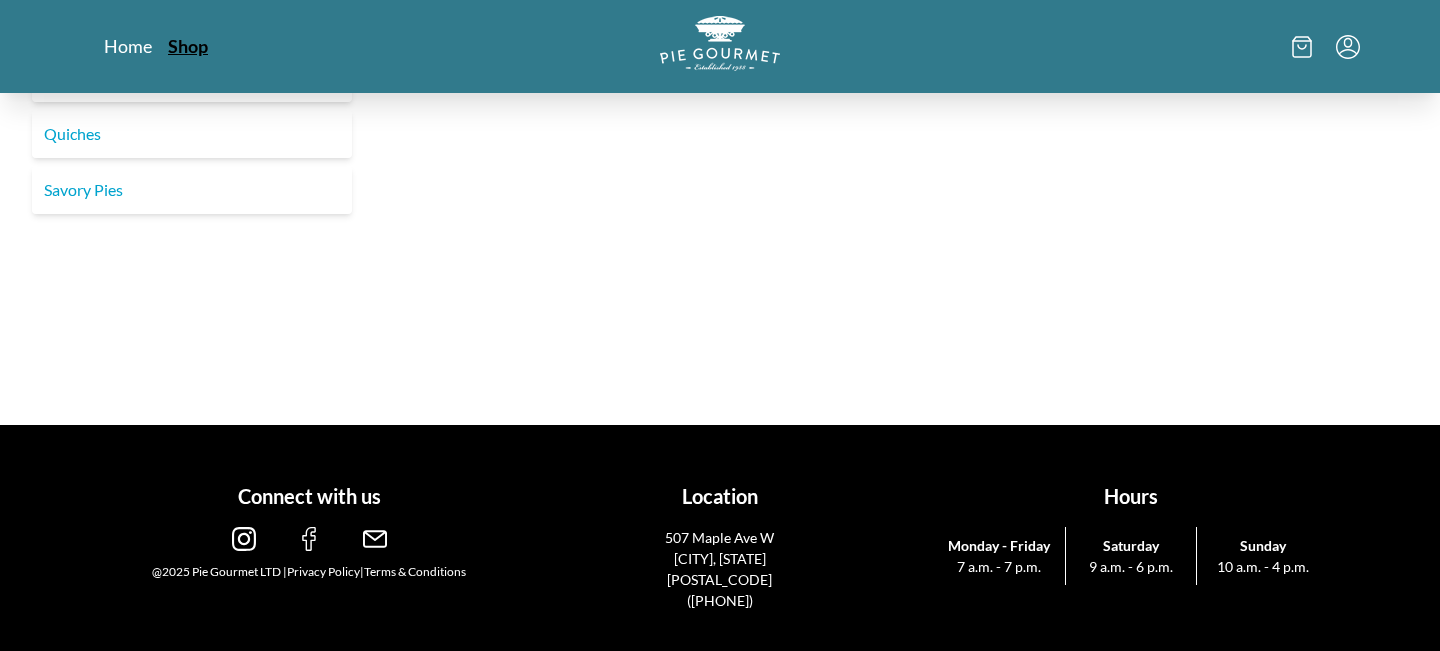 scroll, scrollTop: 0, scrollLeft: 0, axis: both 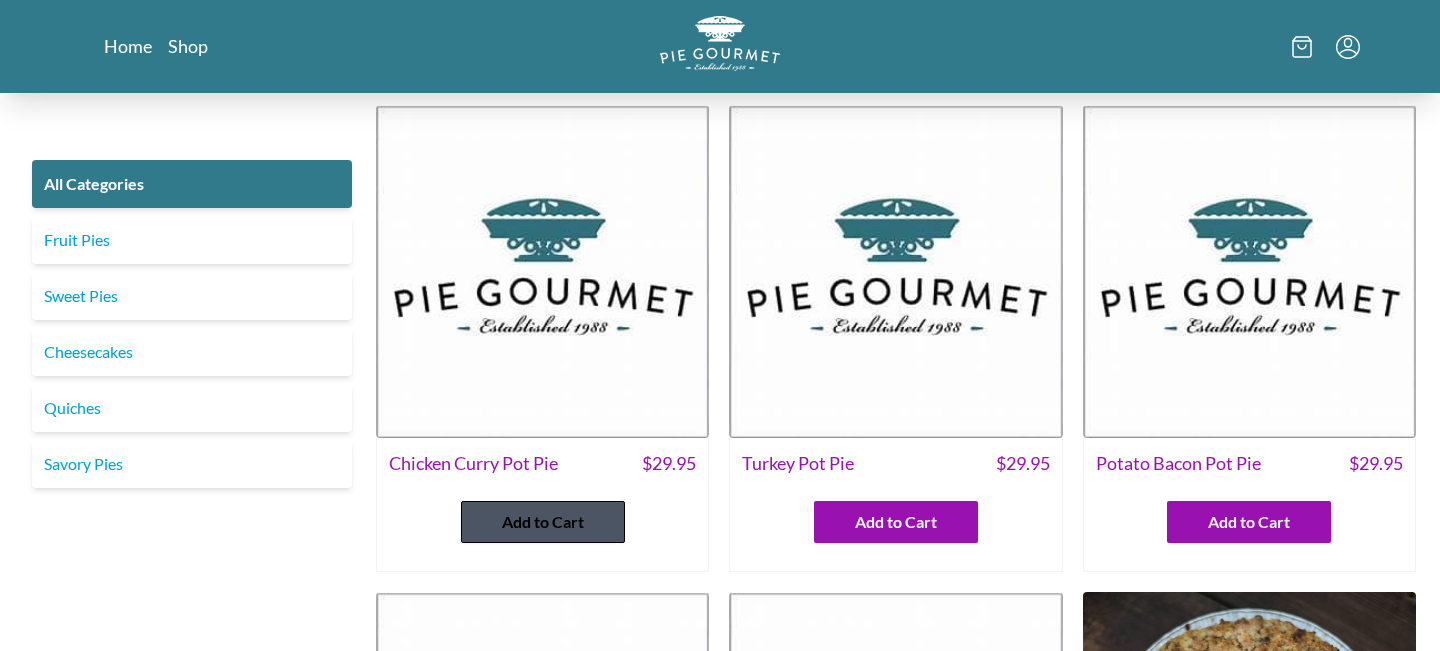 click on "Add to Cart" at bounding box center [543, 522] 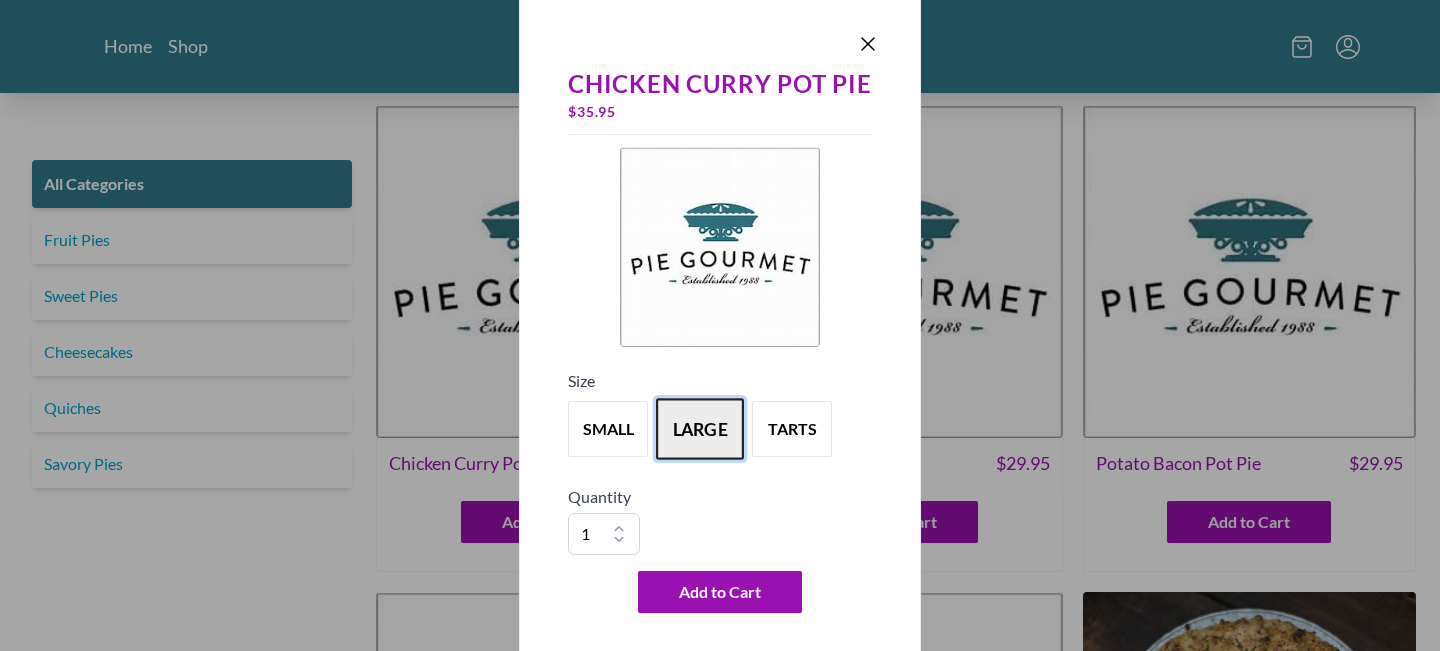 click on "large" at bounding box center (700, 429) 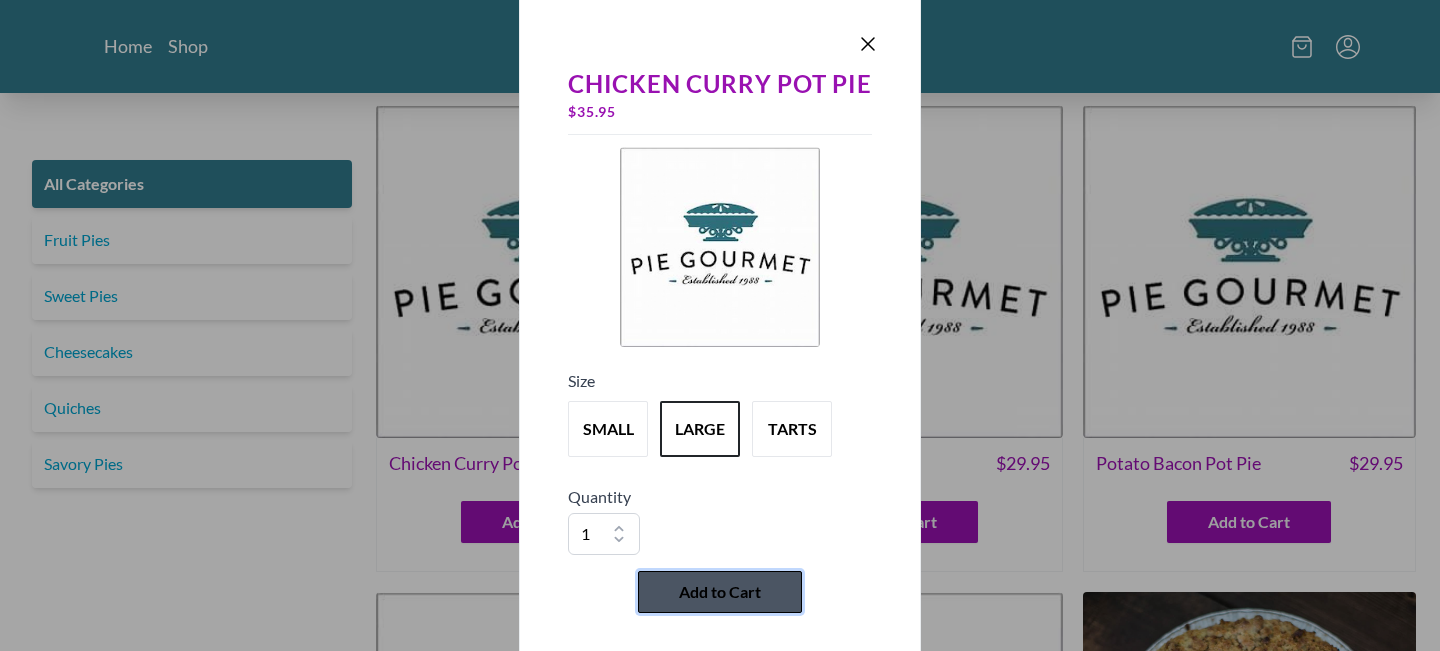 click on "Add to Cart" at bounding box center [720, 592] 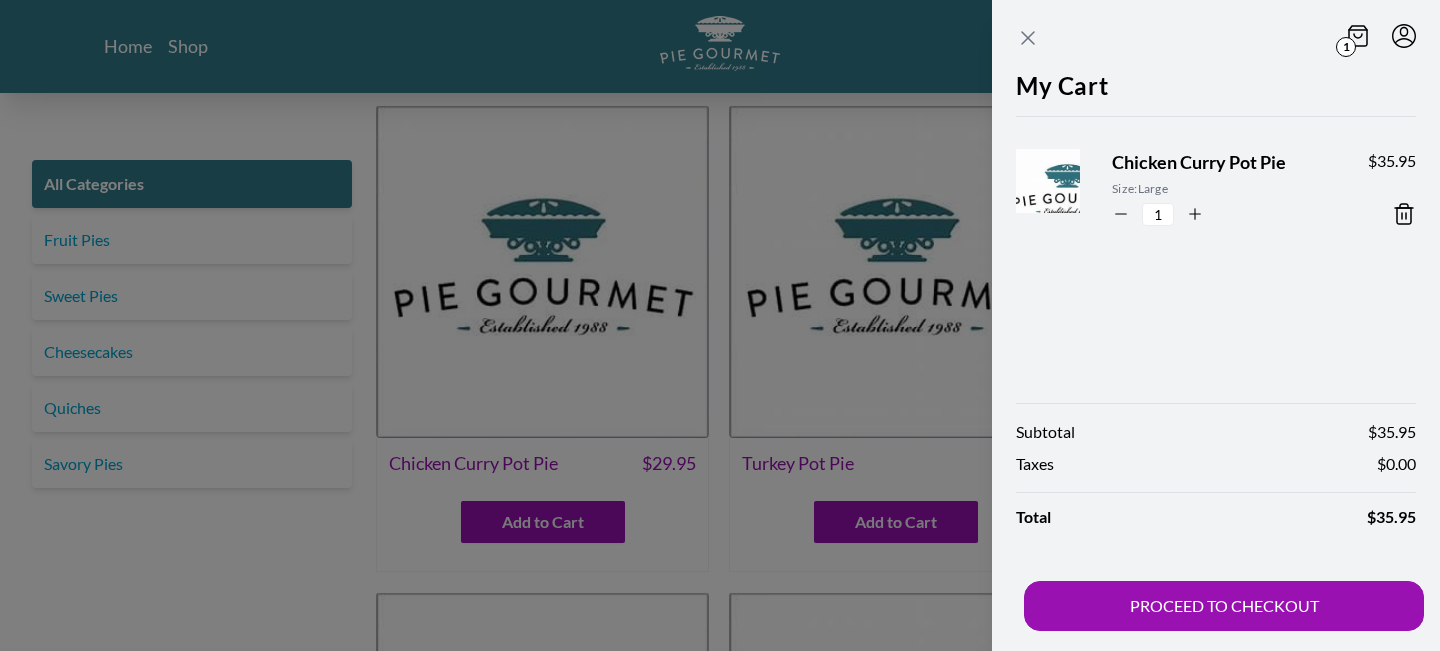 click 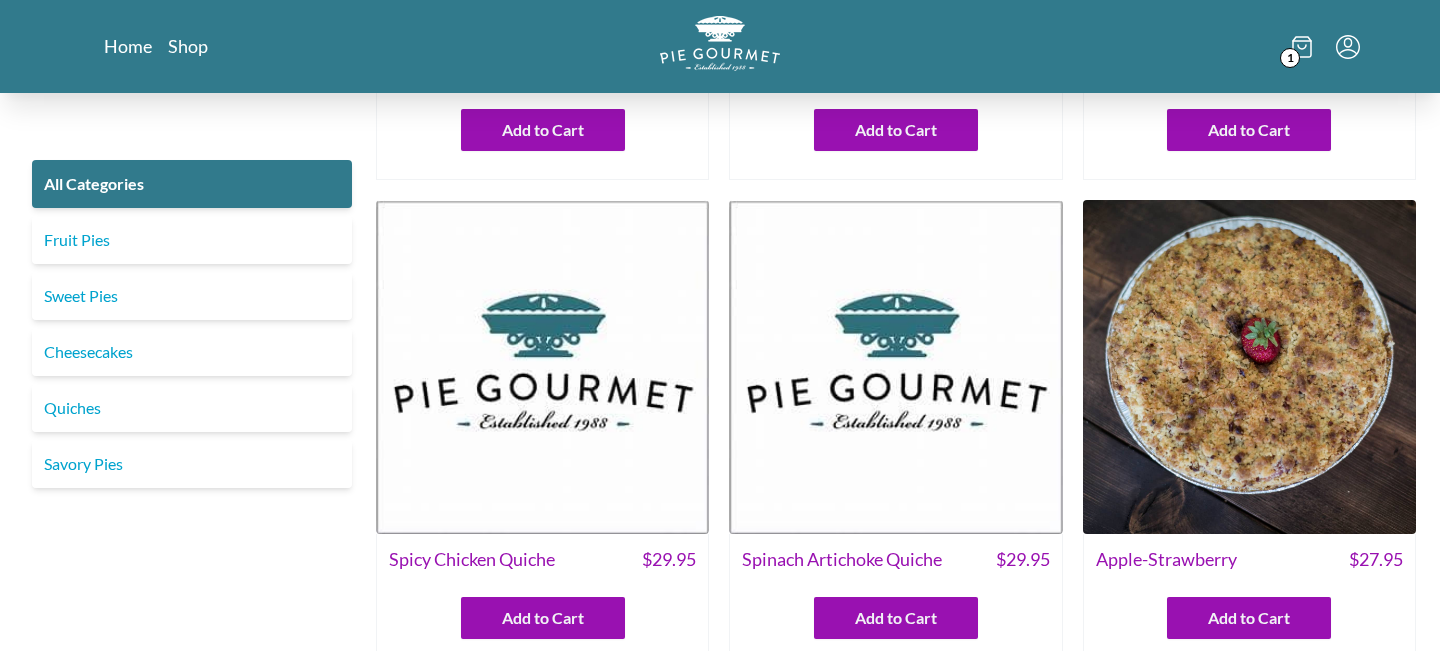 scroll, scrollTop: 0, scrollLeft: 0, axis: both 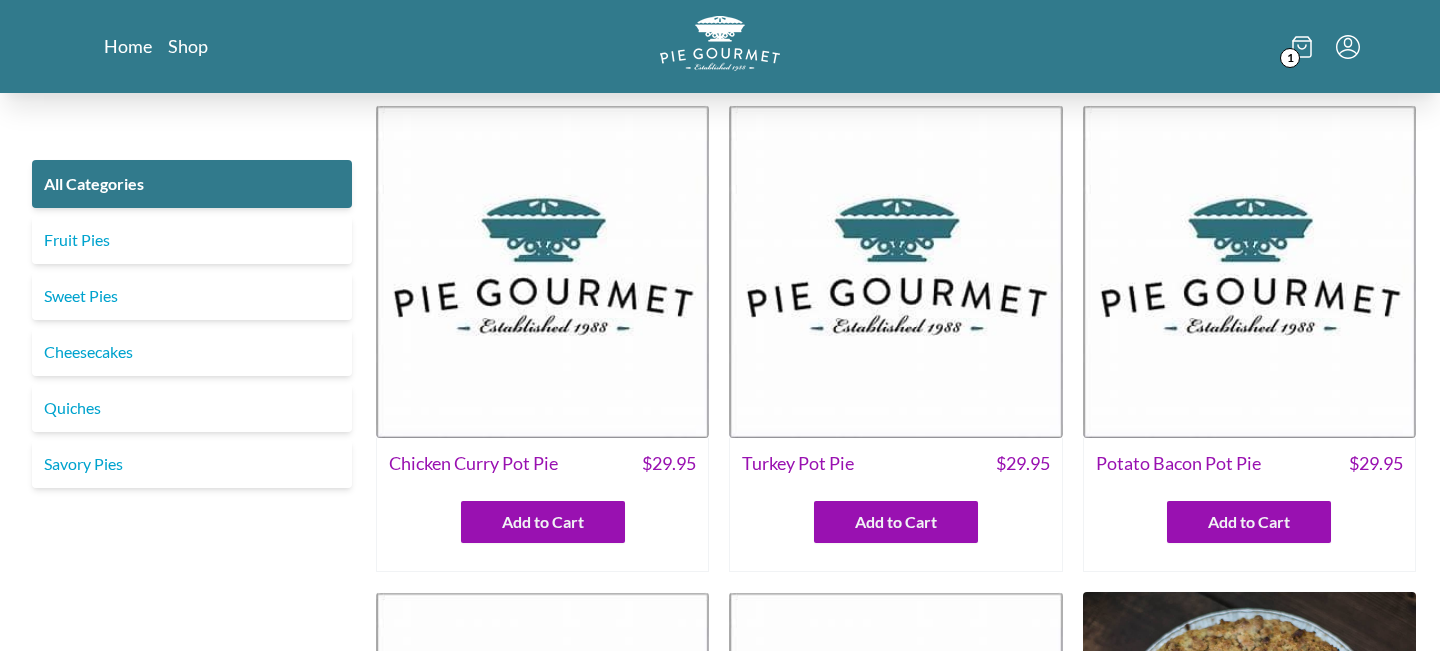 click 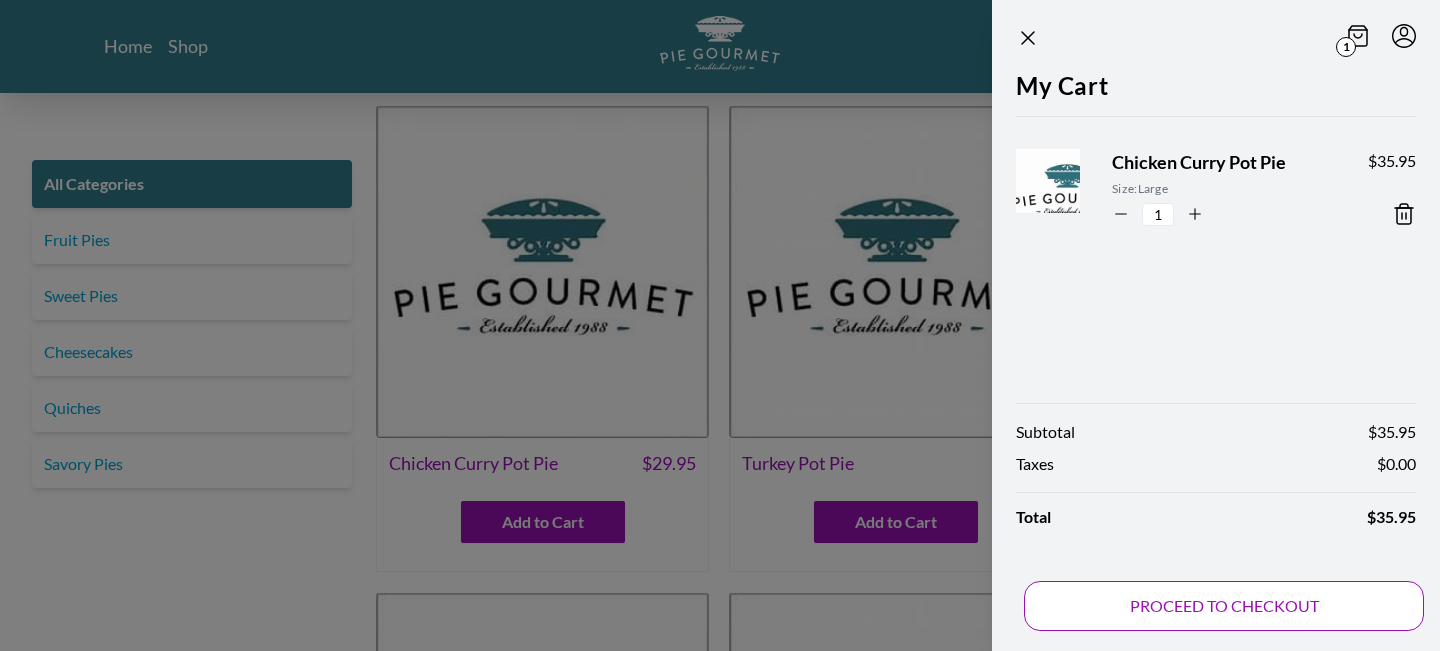 click on "PROCEED TO CHECKOUT" at bounding box center (1224, 606) 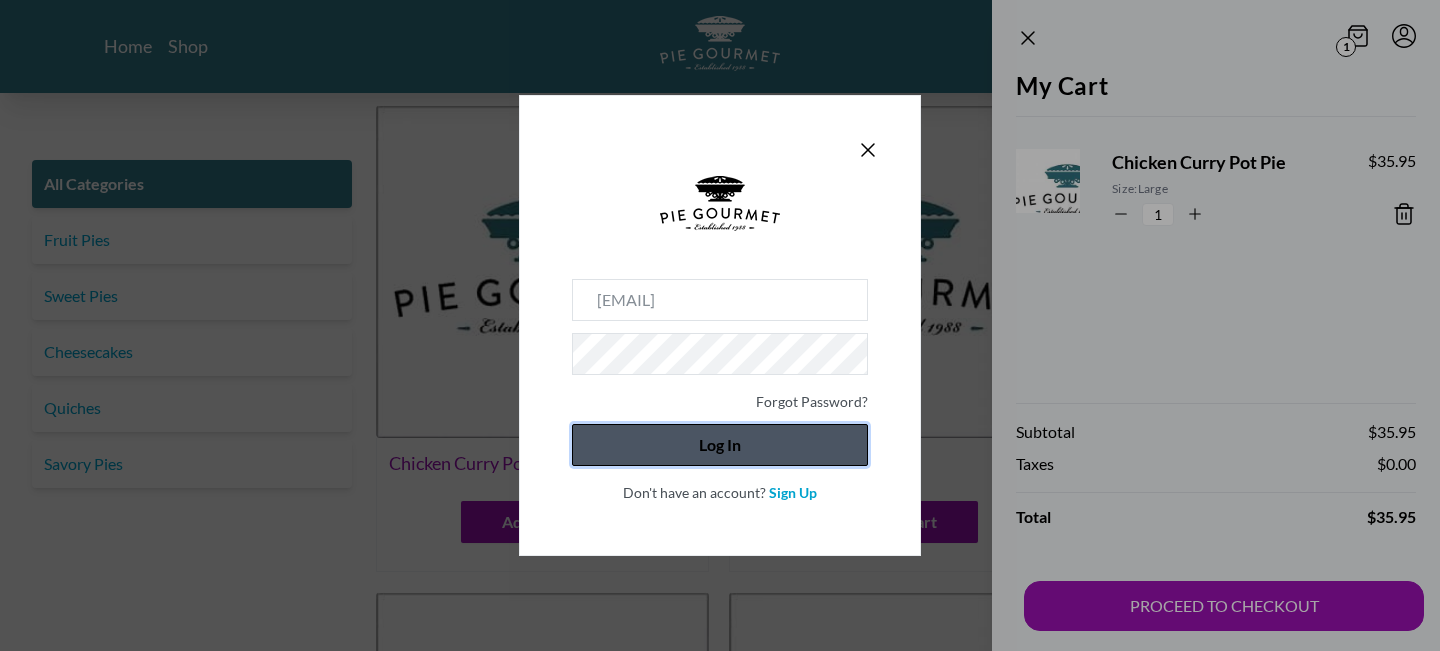 click on "Log In" 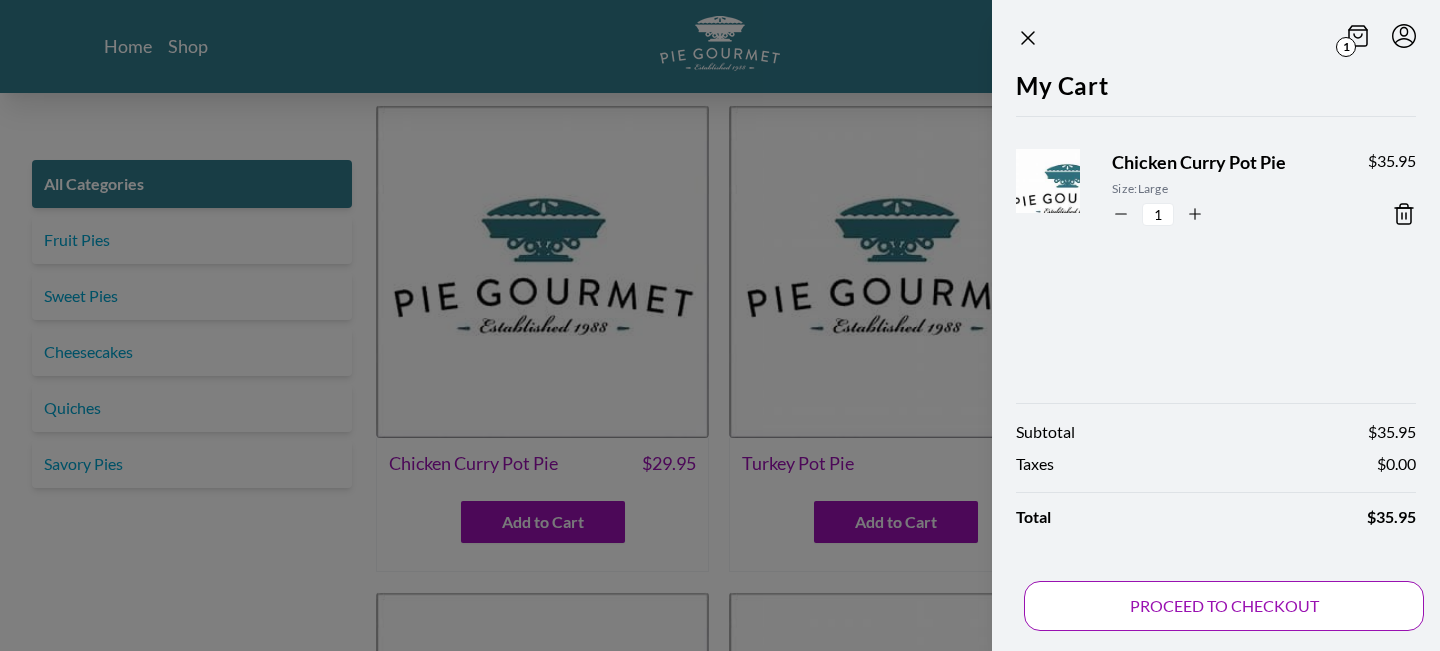 click on "PROCEED TO CHECKOUT" at bounding box center (1224, 606) 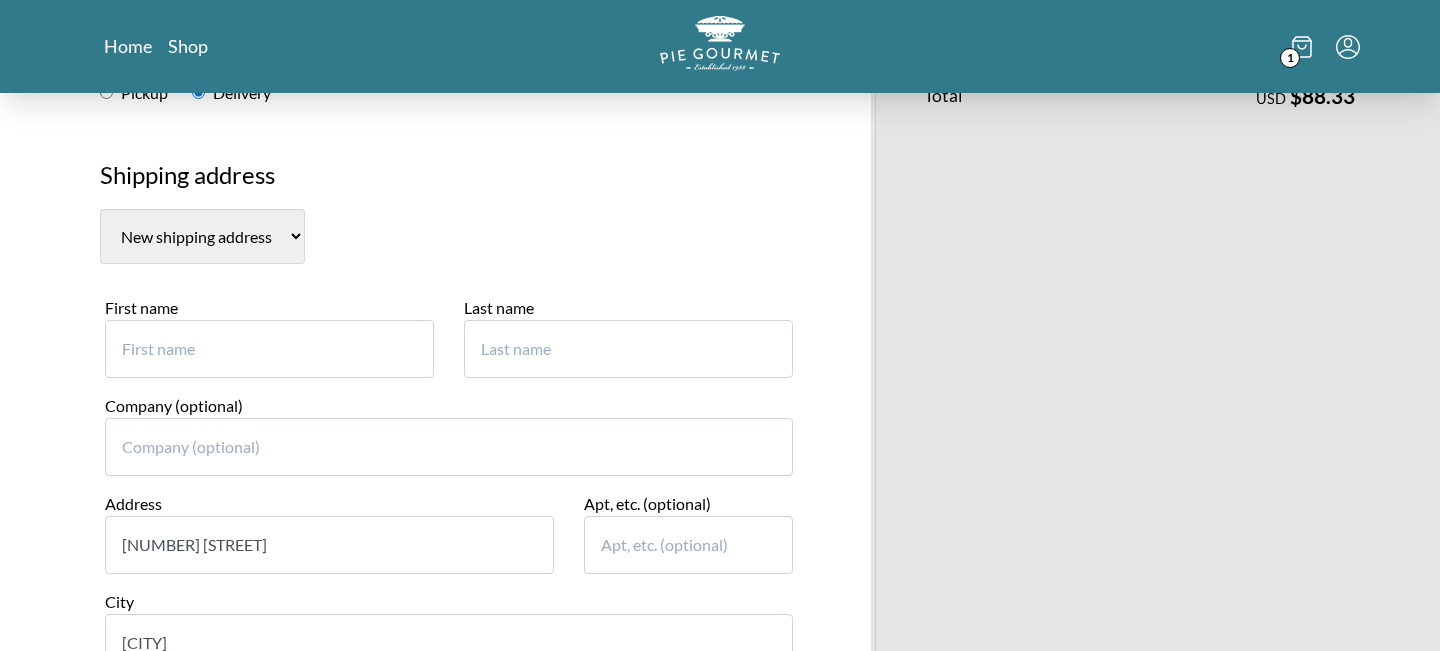 scroll, scrollTop: 380, scrollLeft: 0, axis: vertical 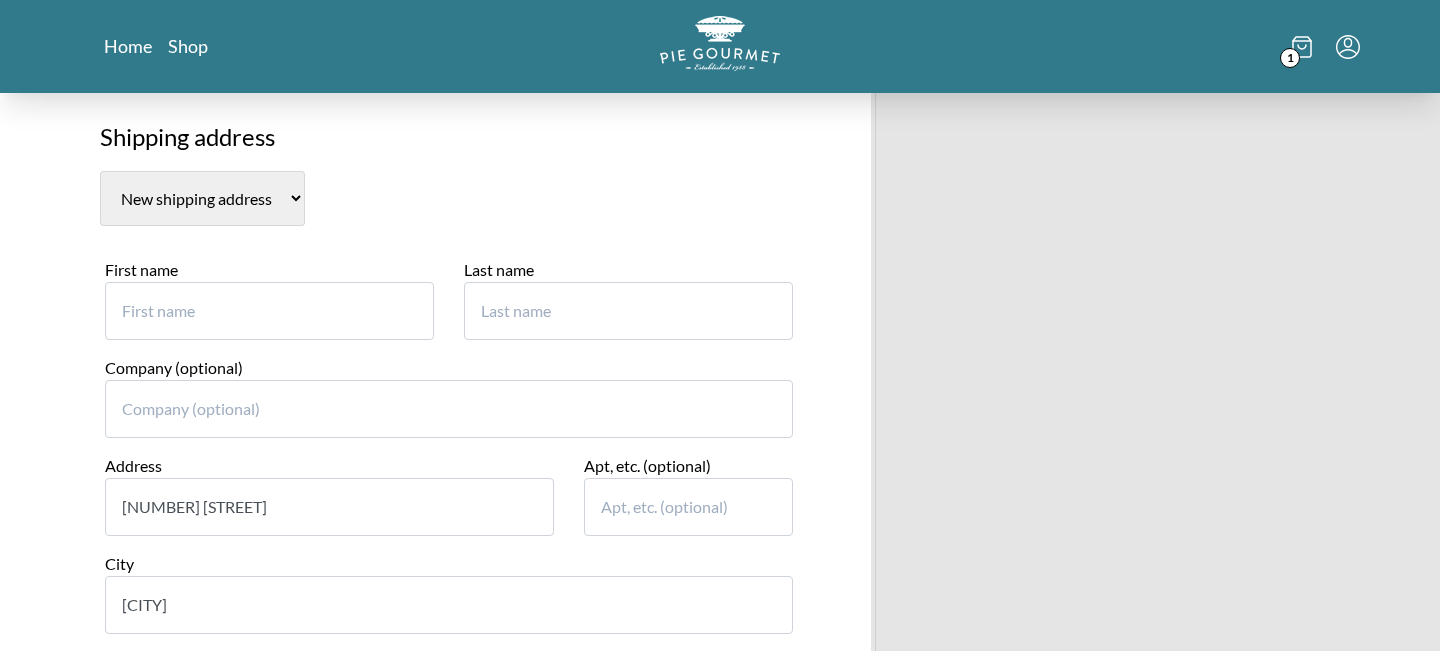 click on "[NUMBER] [STREET]" at bounding box center (329, 507) 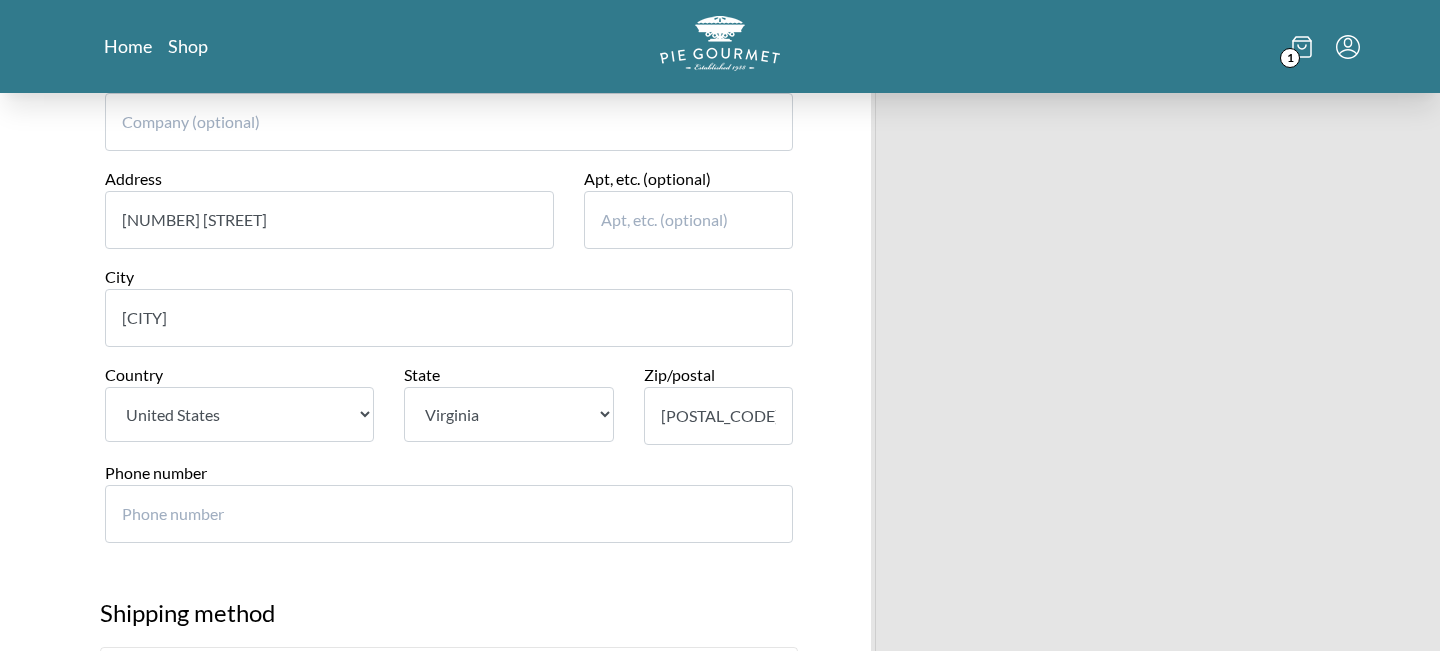 scroll, scrollTop: 642, scrollLeft: 0, axis: vertical 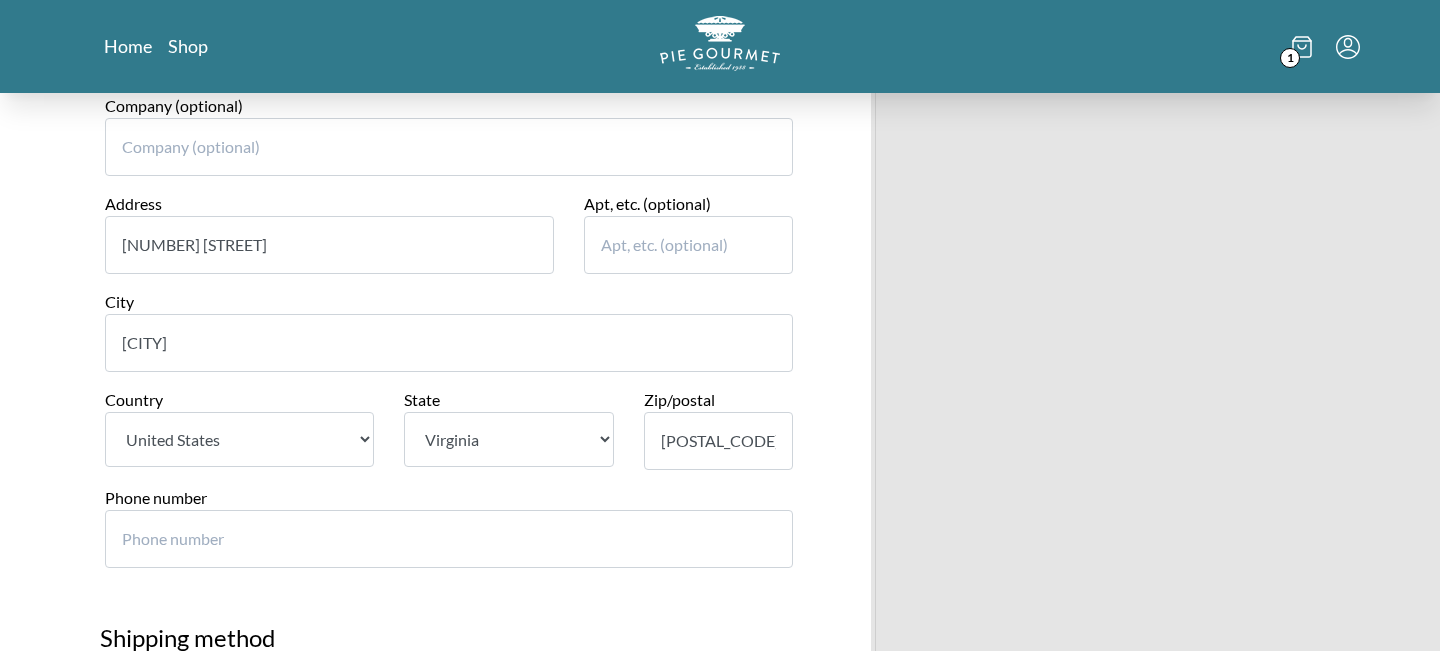 drag, startPoint x: 321, startPoint y: 240, endPoint x: 72, endPoint y: 236, distance: 249.03212 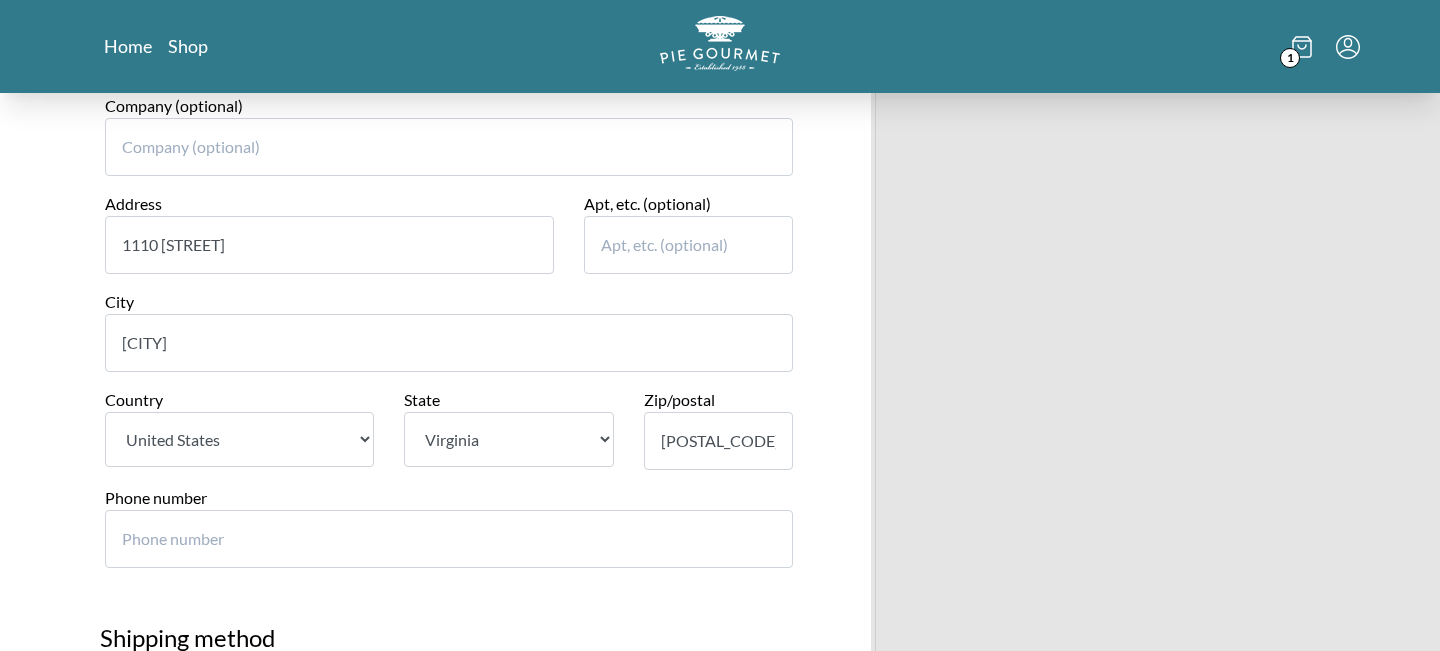 type on "1110 [STREET]" 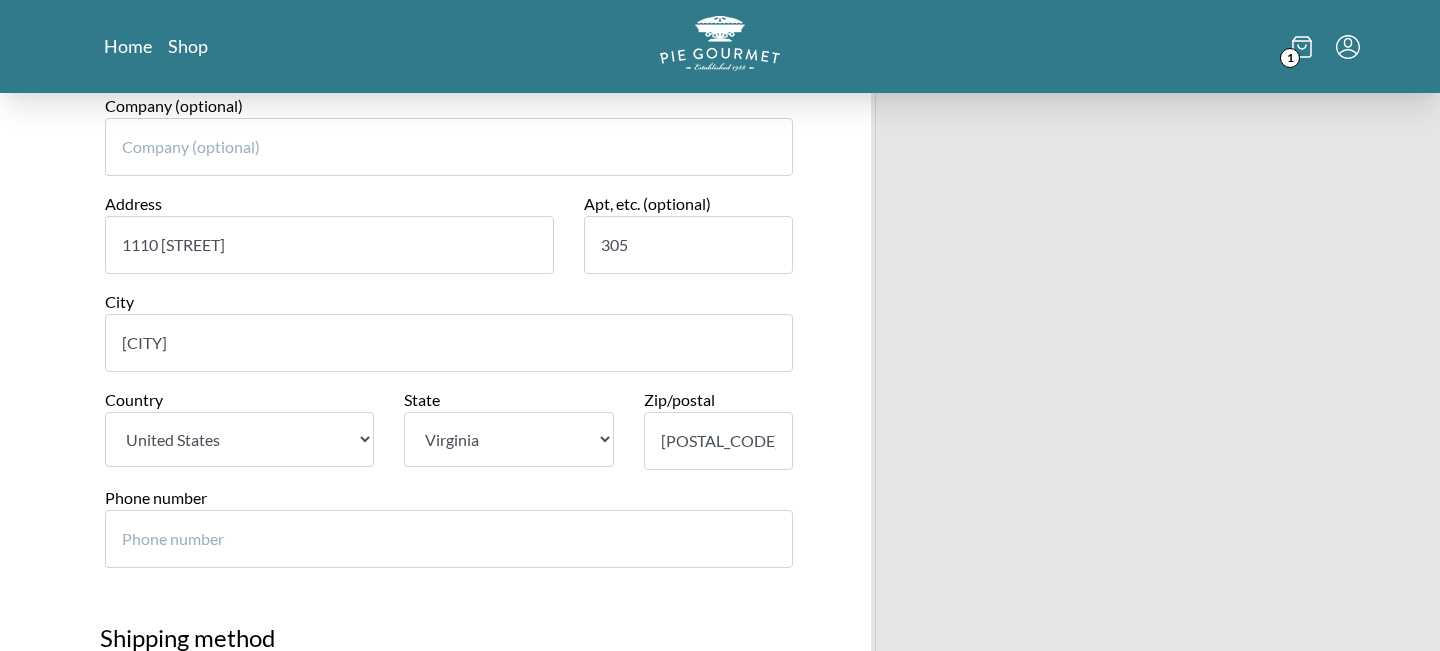 type on "305" 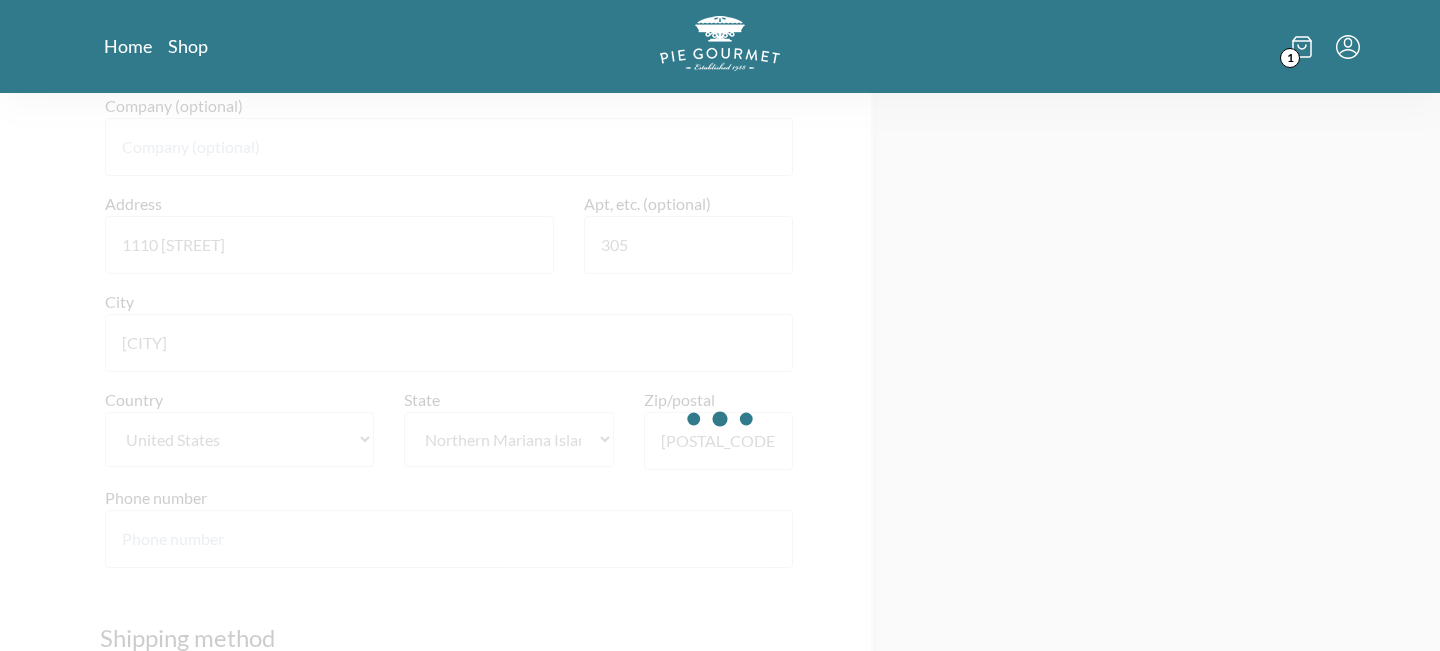 click at bounding box center [720, 418] 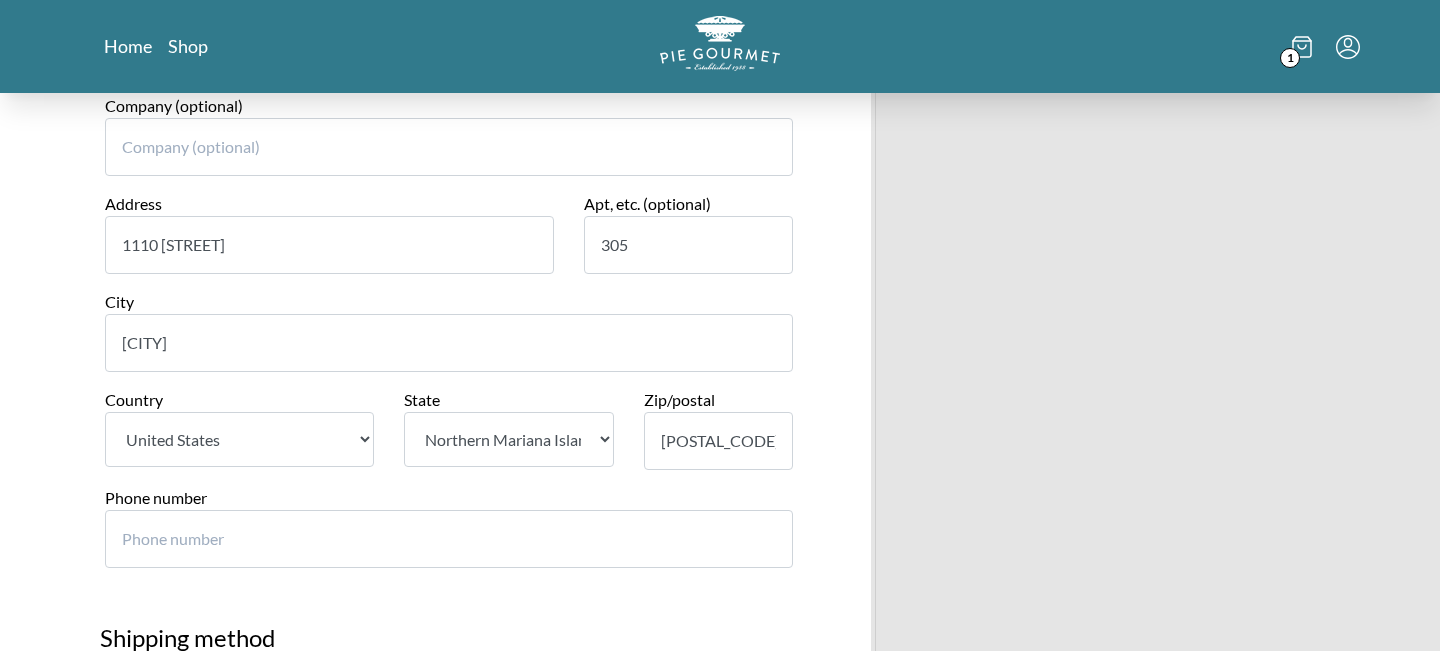 click on "State Alabama Alaska Arizona Arkansas California Colorado Connecticut Delaware District of Columbia Florida Georgia Hawaii Idaho Illinois Indiana Iowa Kansas Kentucky Louisiana Maine Maryland Massachusetts Michigan Minnesota Mississippi Missouri Montana Nebraska Nevada New Hampshire New Jersey New Mexico New York North Carolina North Dakota Ohio Oklahoma Oregon Pennsylvania Rhode Island South Carolina South Dakota Tennessee Texas Utah Vermont Virginia Washington West Virginia Wisconsin Wyoming American Samoa Armed Forces Americas Armed Forces Europe Armed Forces Pacific Federated States of Micronesia Guam Marshall Islands Northern Mariana Islands Palau Puerto Rico Virgin Islands" at bounding box center [508, 439] 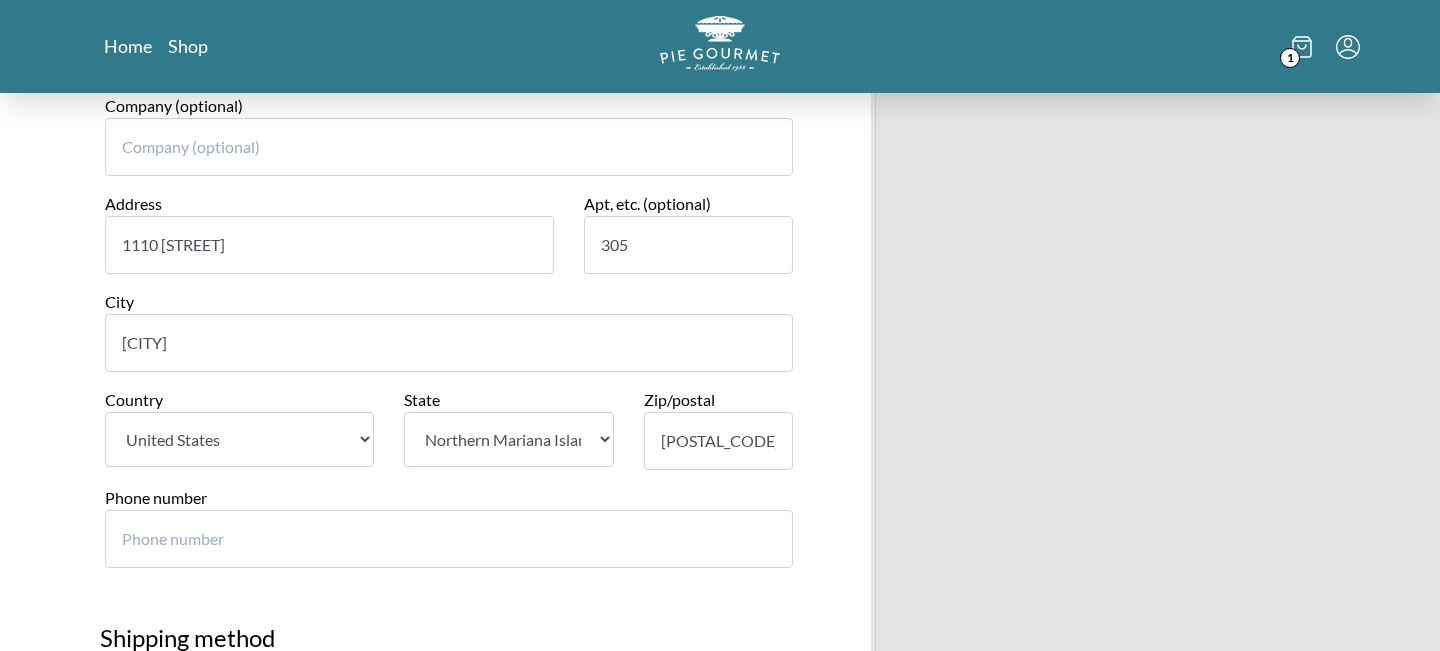 select on "[STATE]" 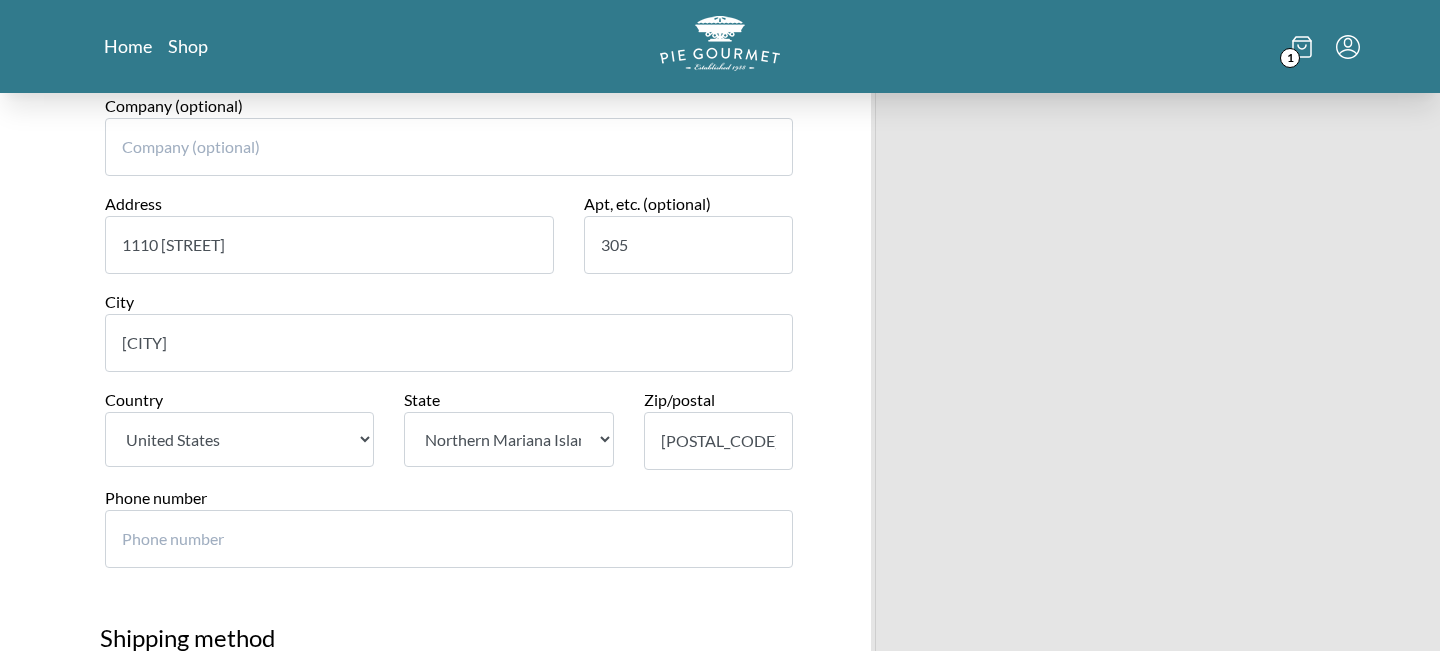 click on "[POSTAL_CODE]" at bounding box center [719, 441] 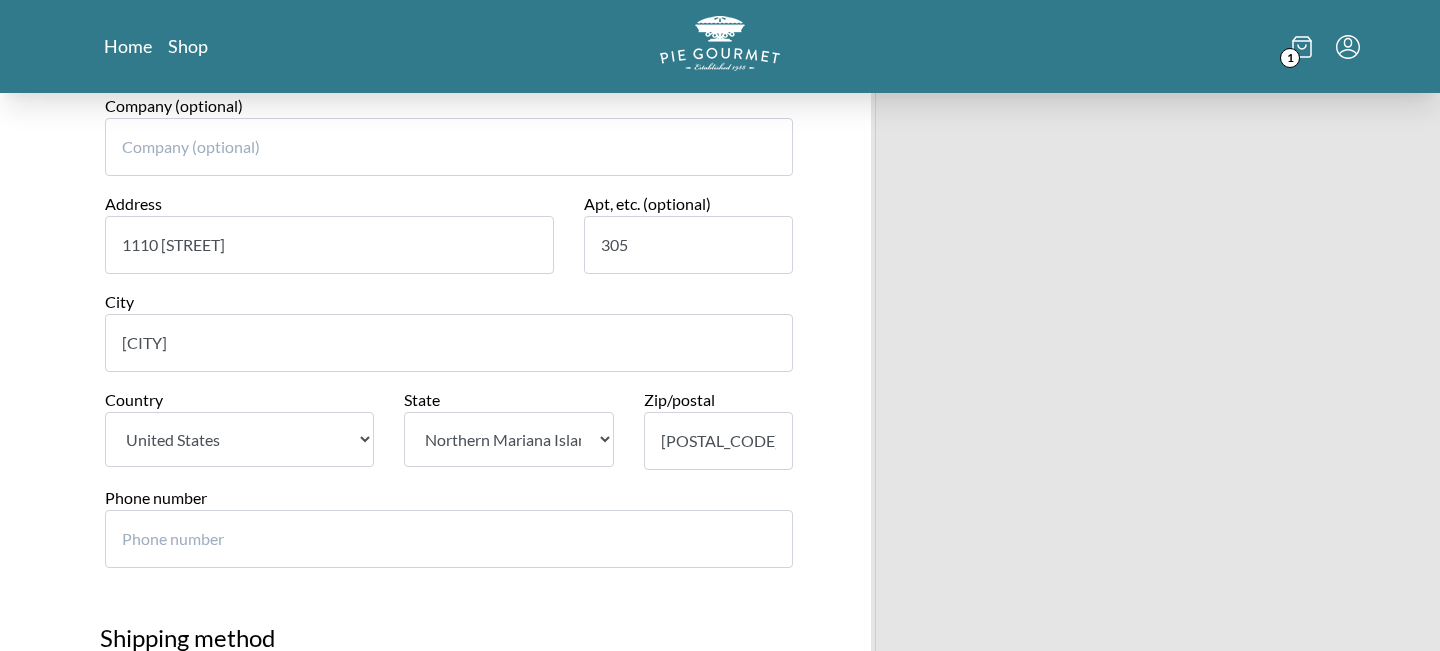 type on "[POSTAL_CODE]" 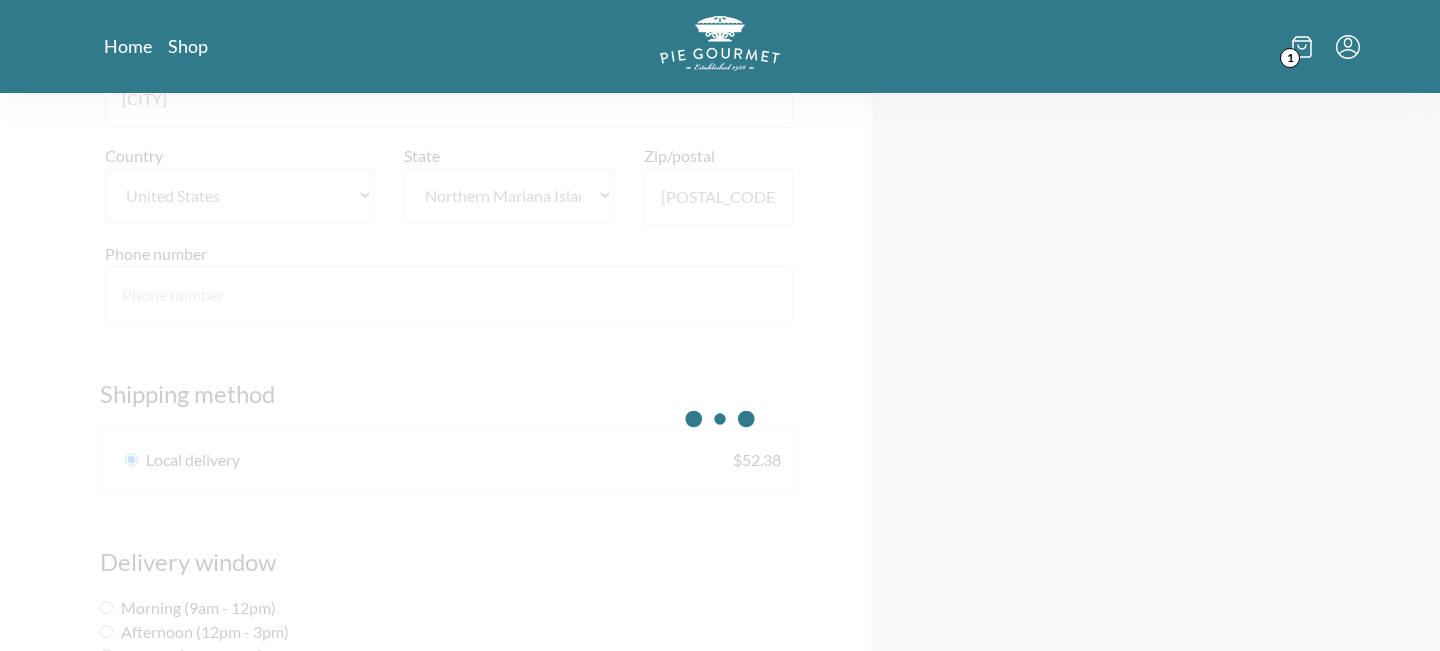 scroll, scrollTop: 905, scrollLeft: 0, axis: vertical 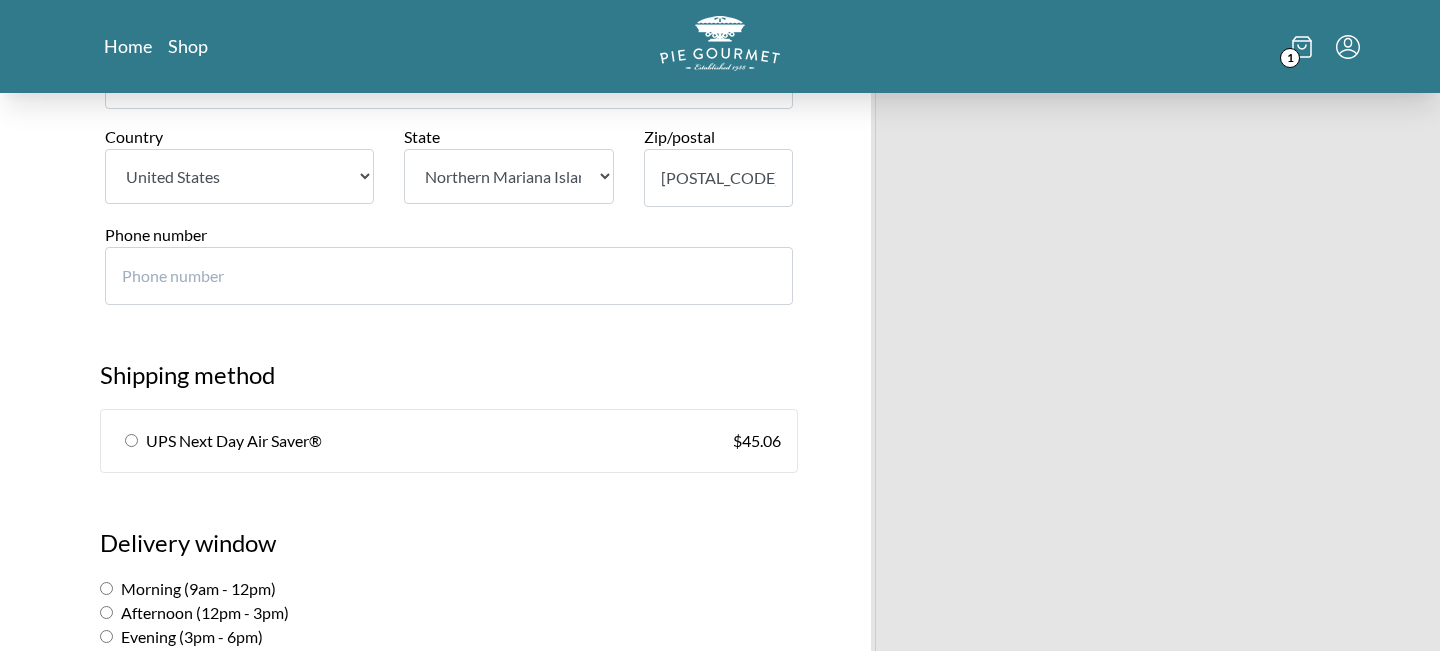 click on "[SERVICE] $ [PRICE]" at bounding box center (449, 441) 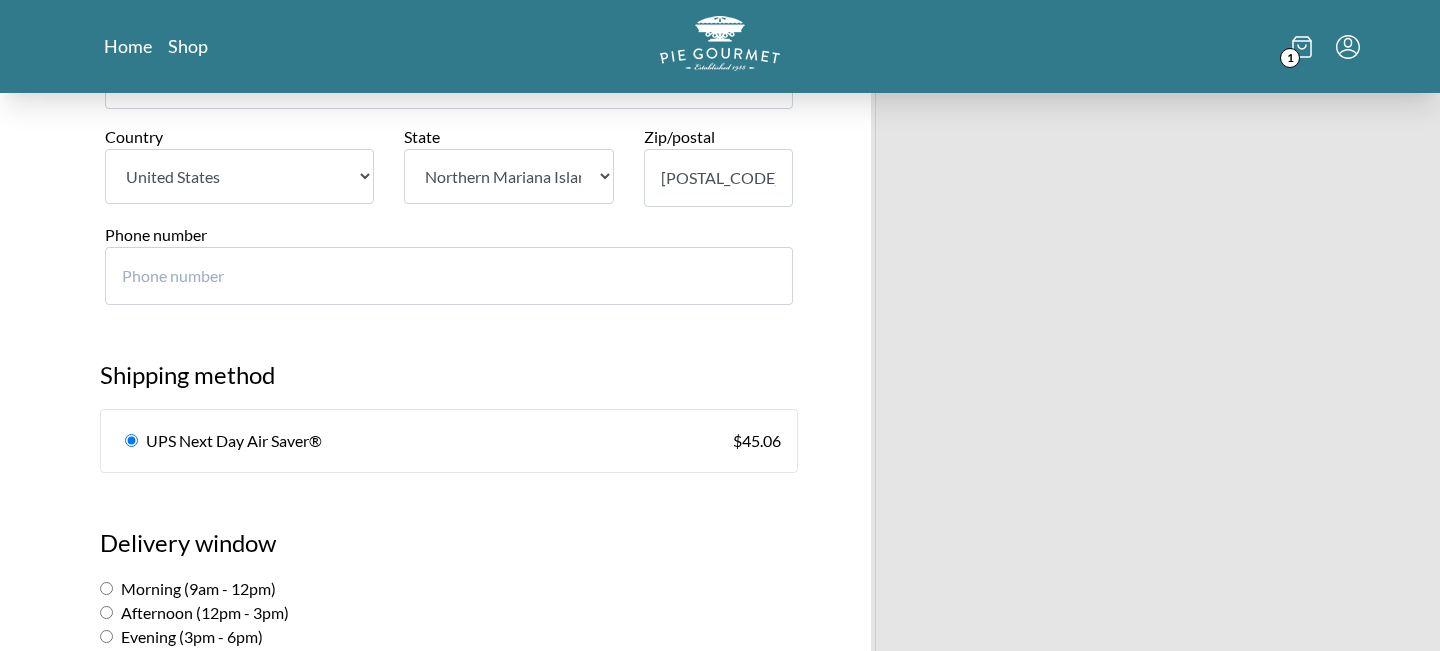 radio on "true" 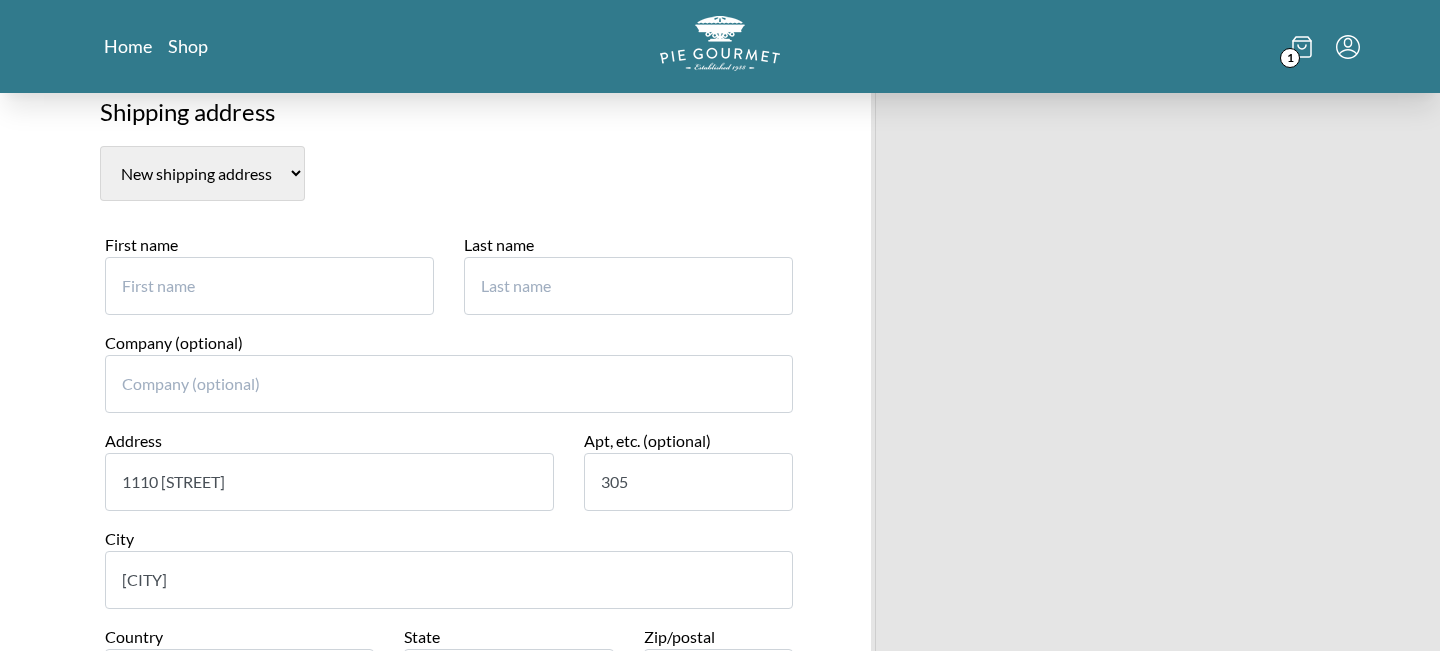 scroll, scrollTop: 0, scrollLeft: 0, axis: both 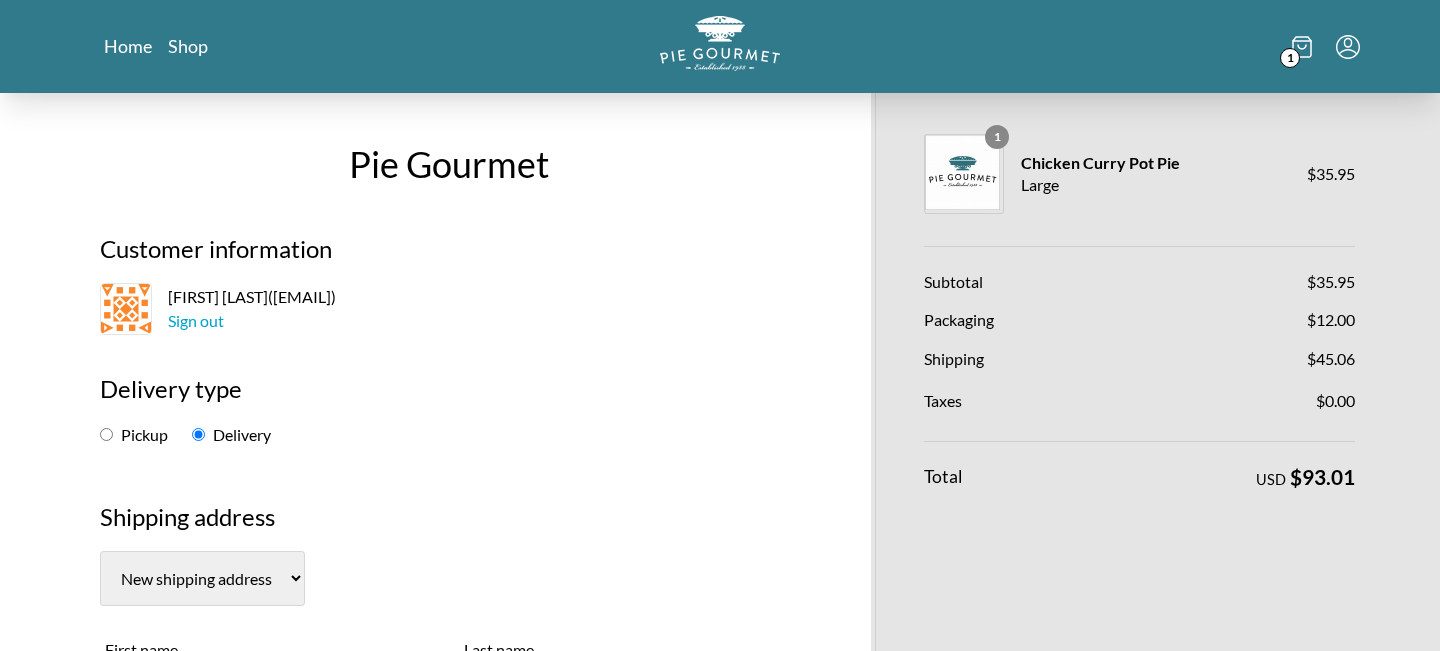 click at bounding box center (1591, 1528) 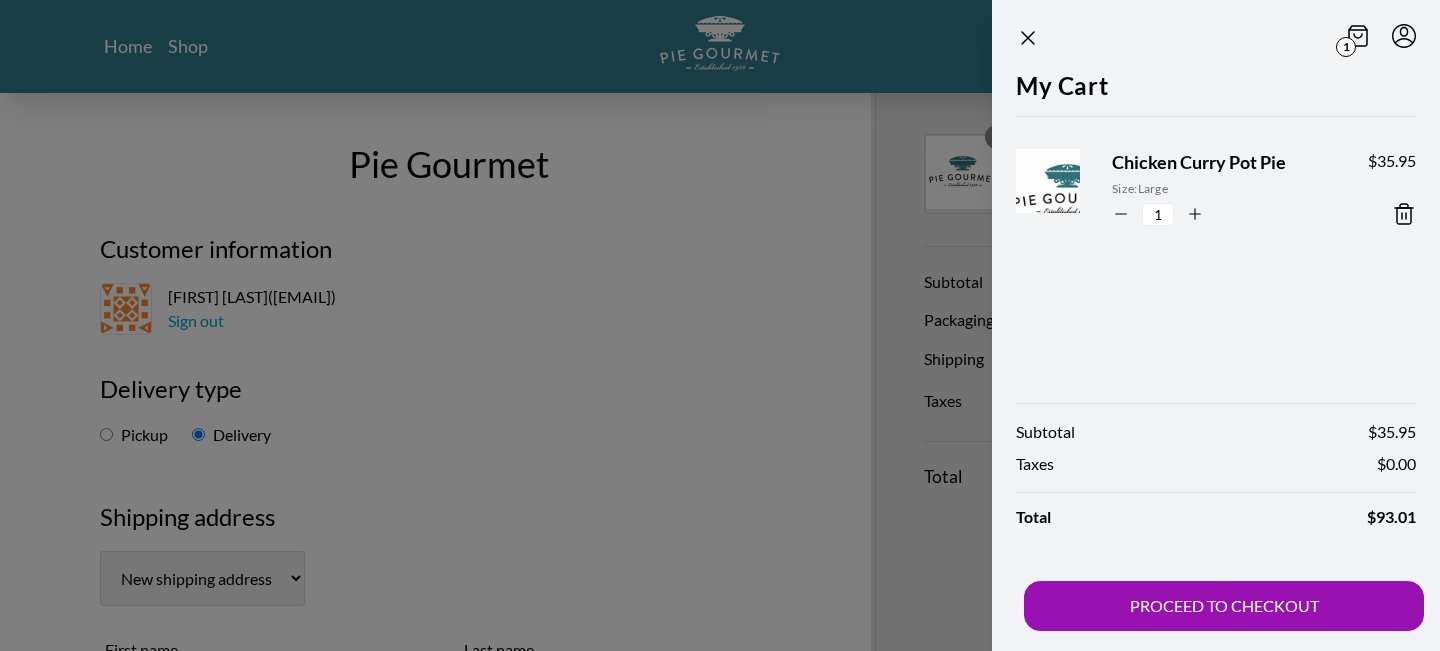 click 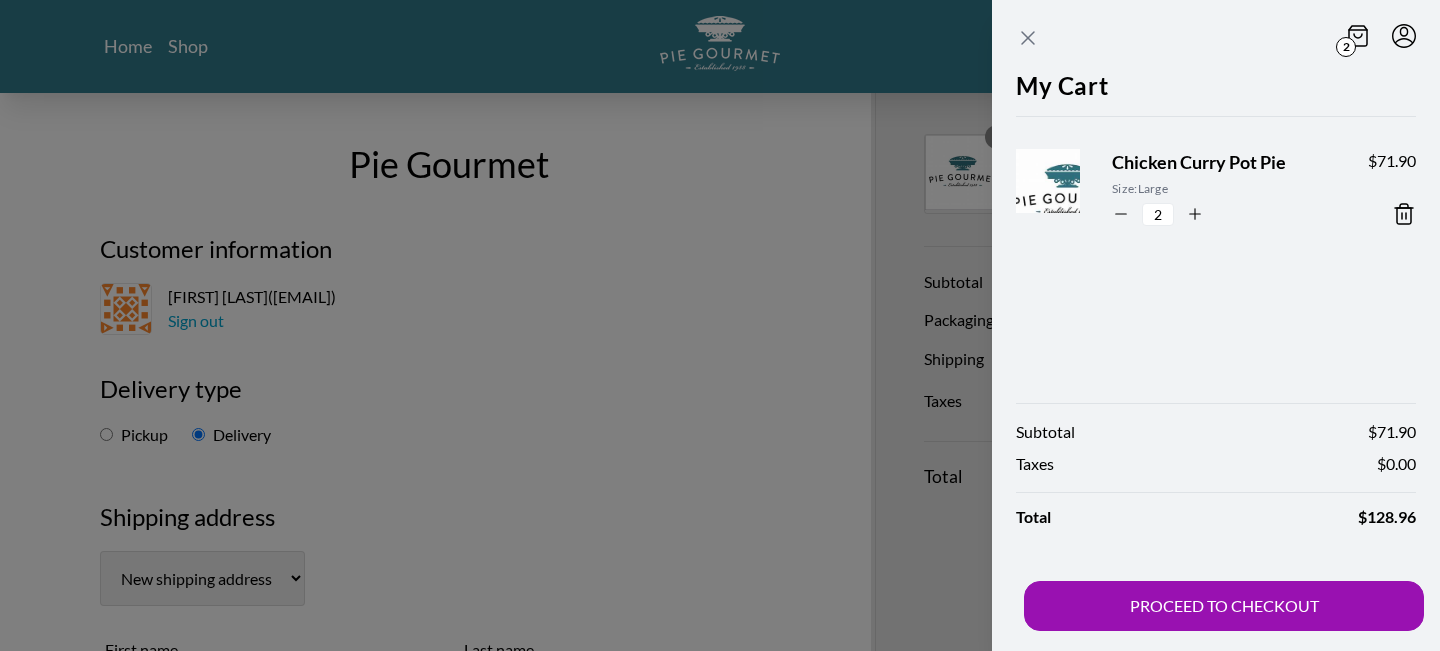click 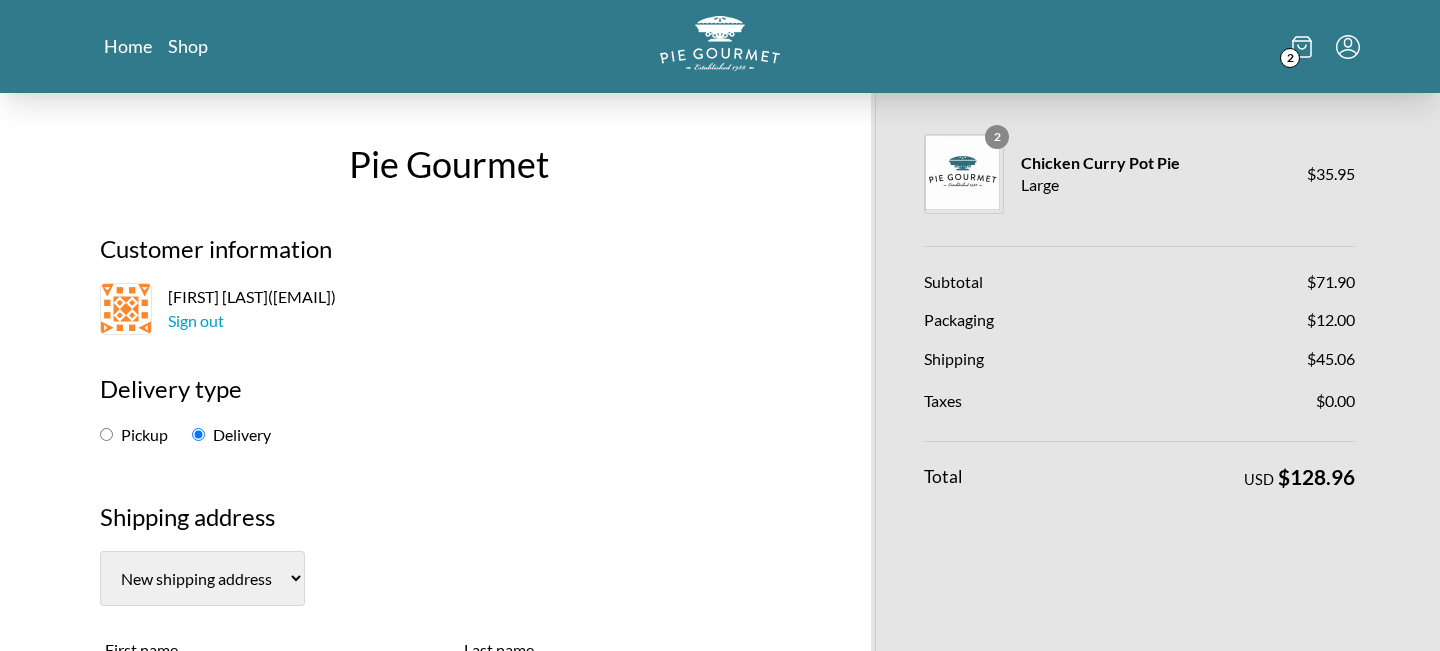 click at bounding box center (1591, 1528) 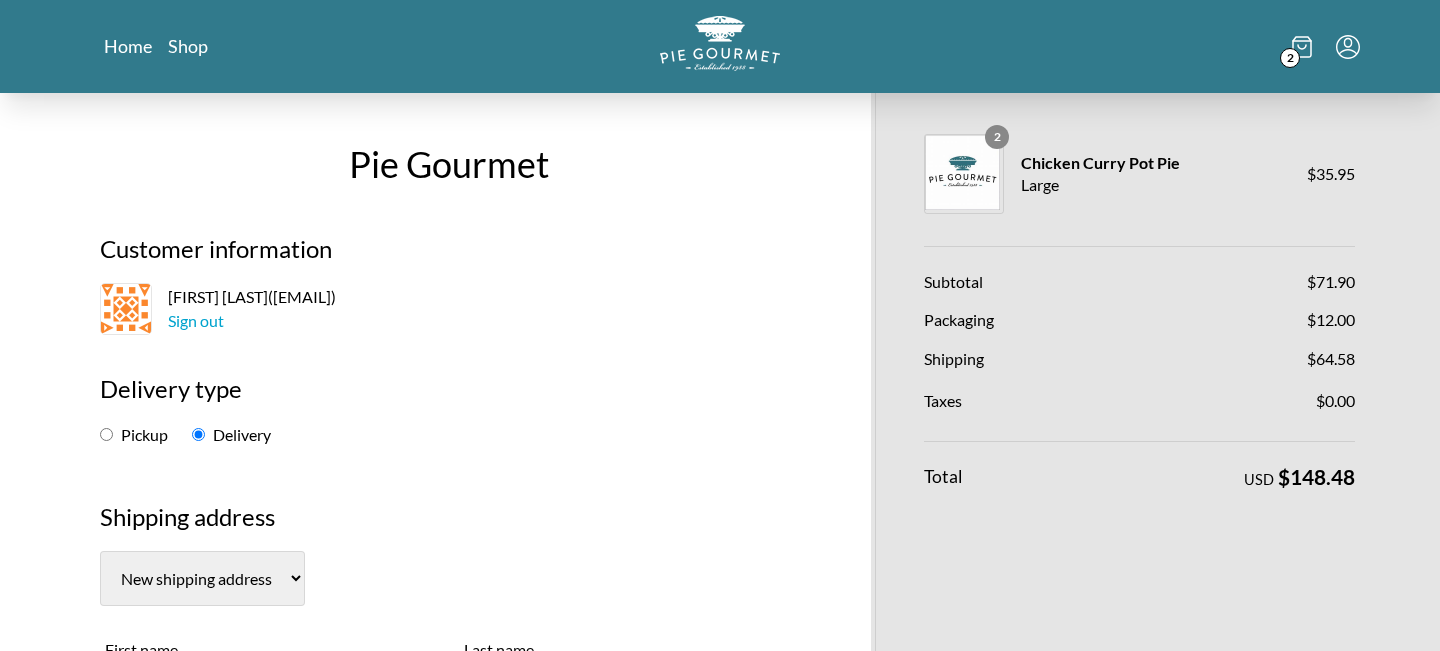 click at bounding box center [1591, 1528] 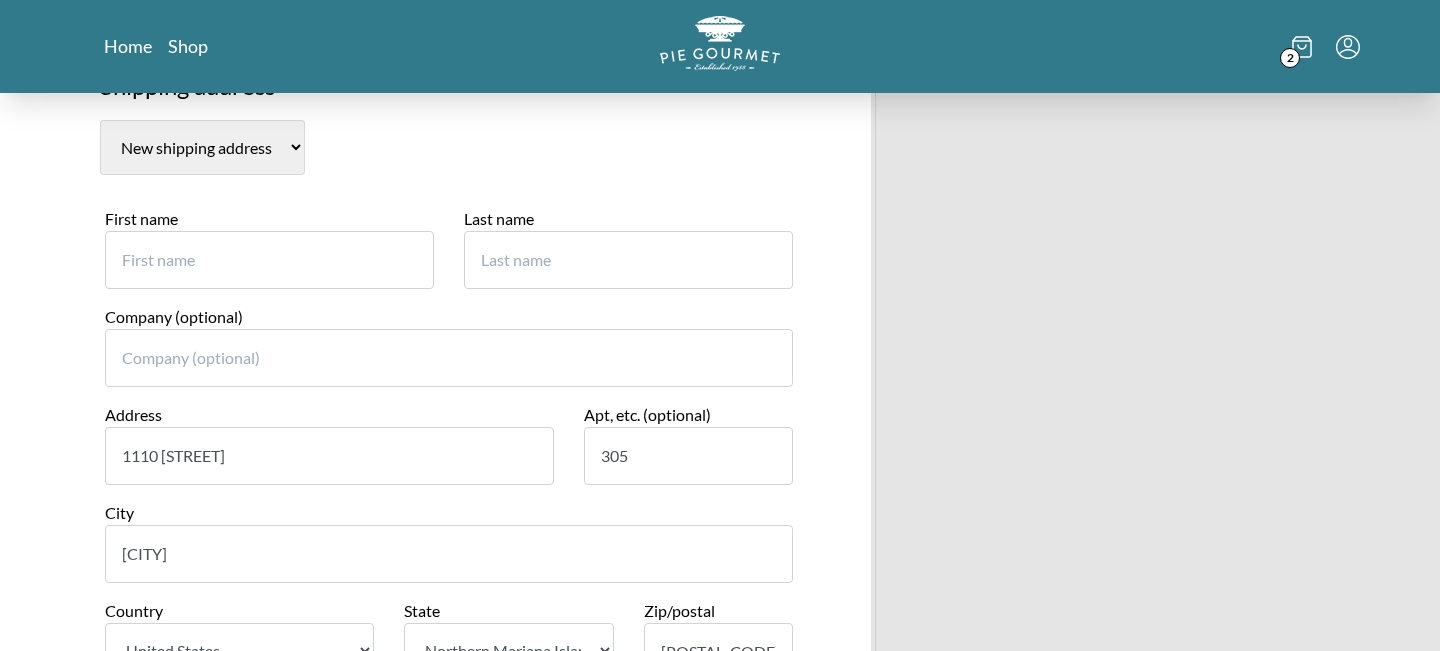 scroll, scrollTop: 445, scrollLeft: 0, axis: vertical 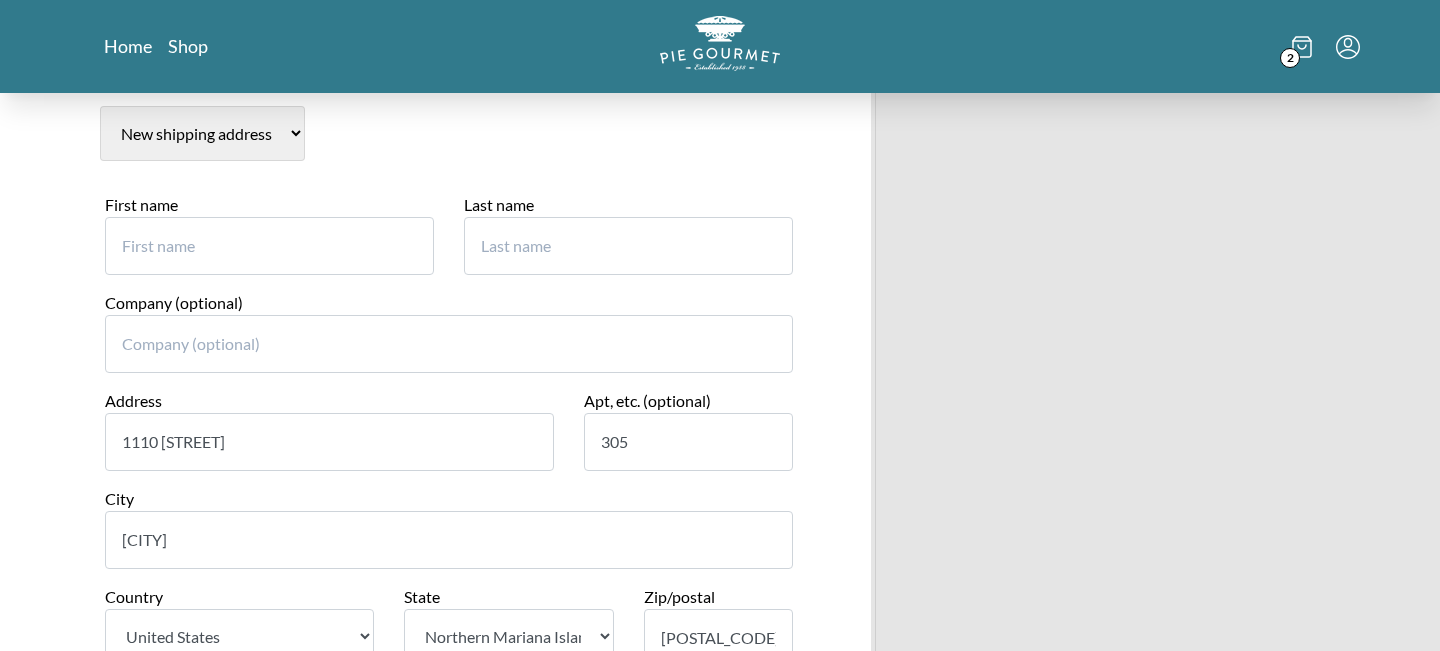 drag, startPoint x: 296, startPoint y: 432, endPoint x: 89, endPoint y: 431, distance: 207.00241 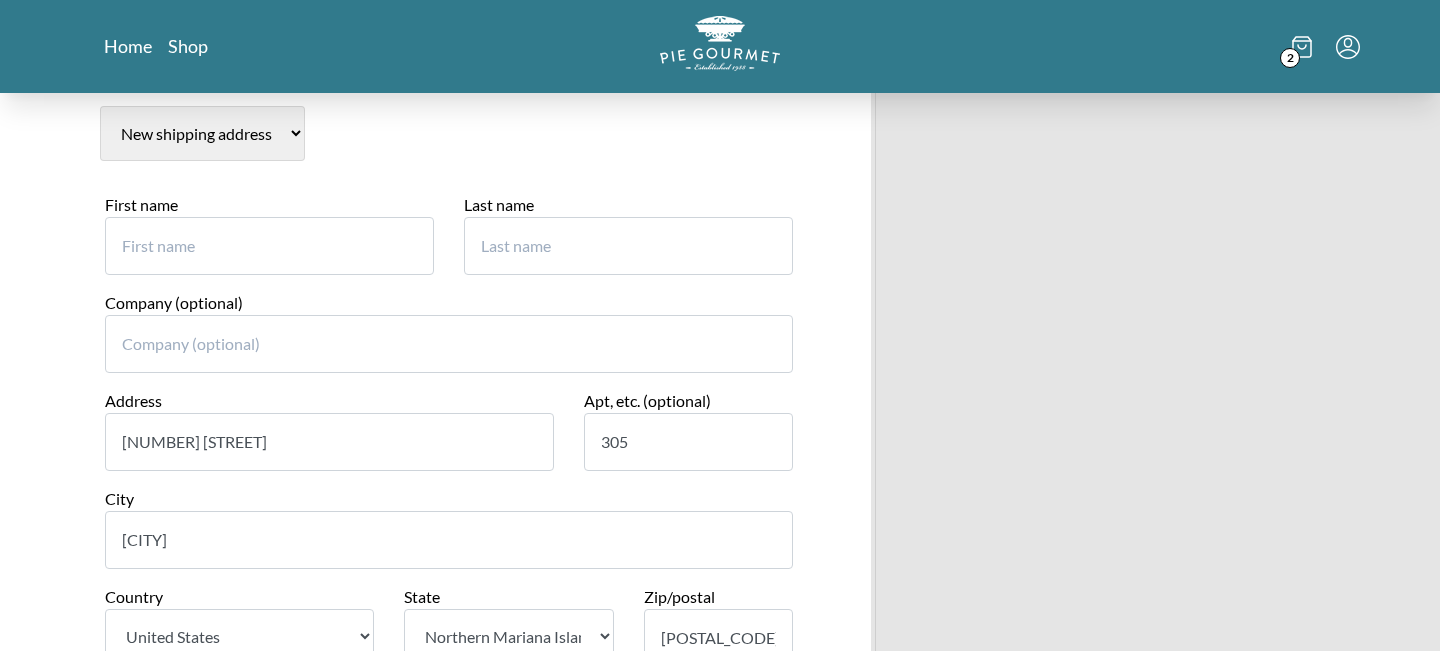 type on "[NUMBER] [STREET]" 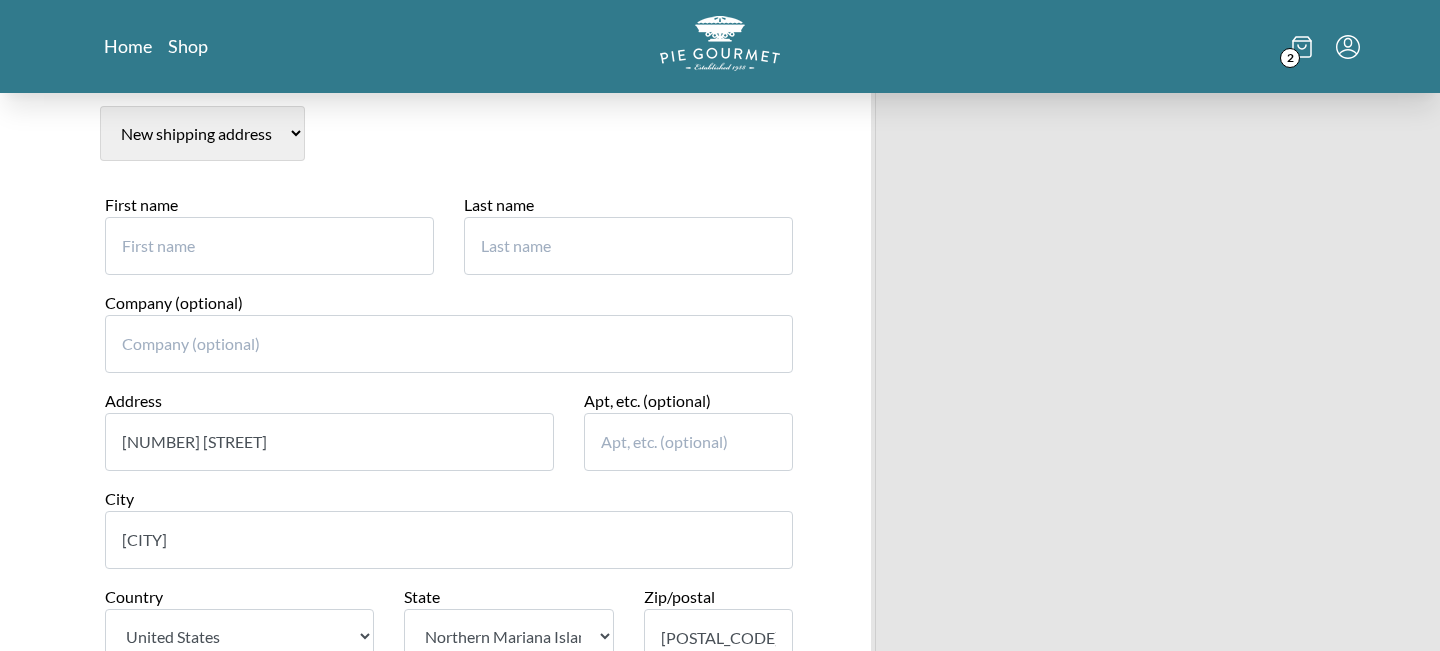 type 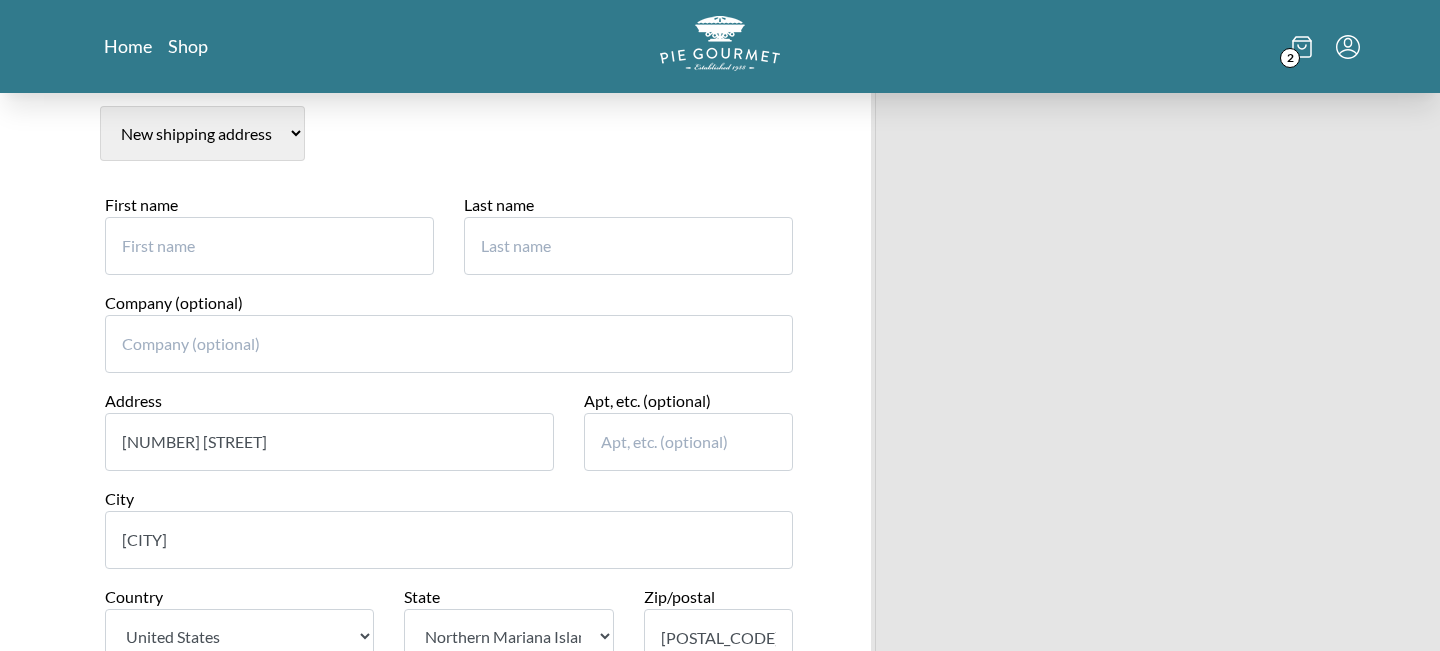 scroll, scrollTop: 459, scrollLeft: 0, axis: vertical 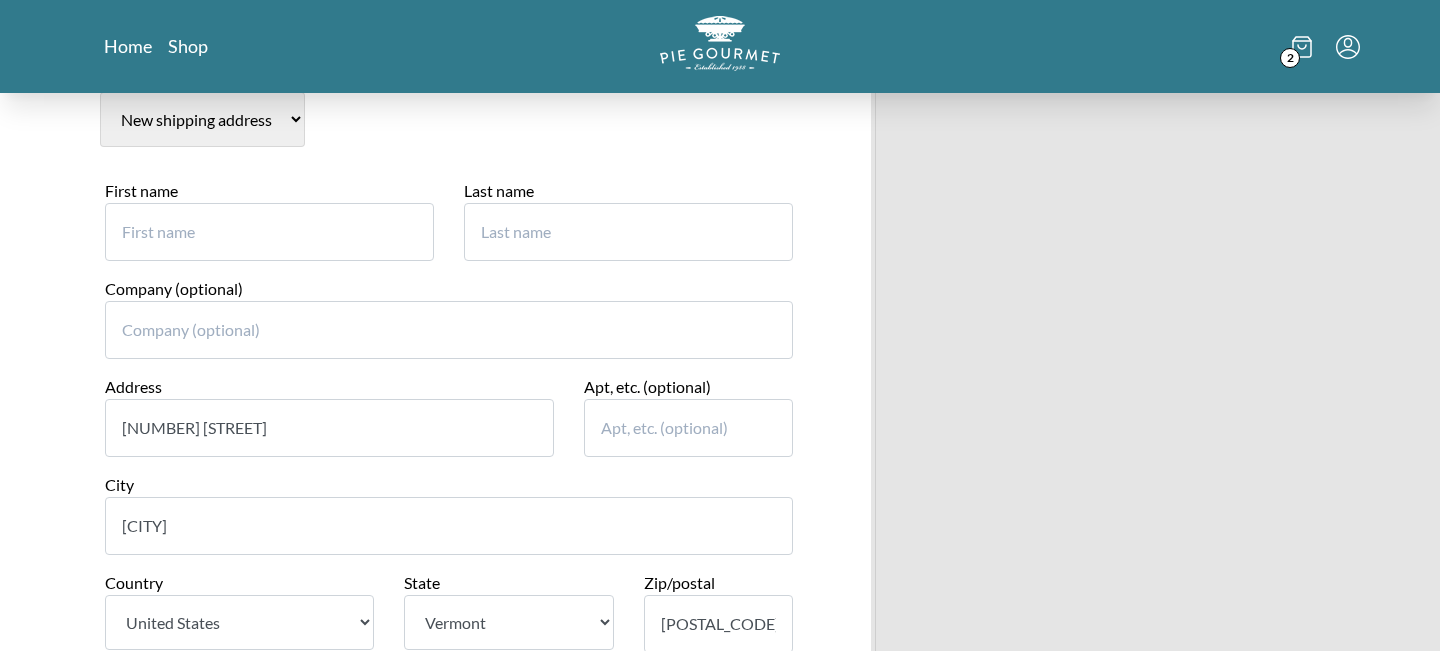 select on "VA" 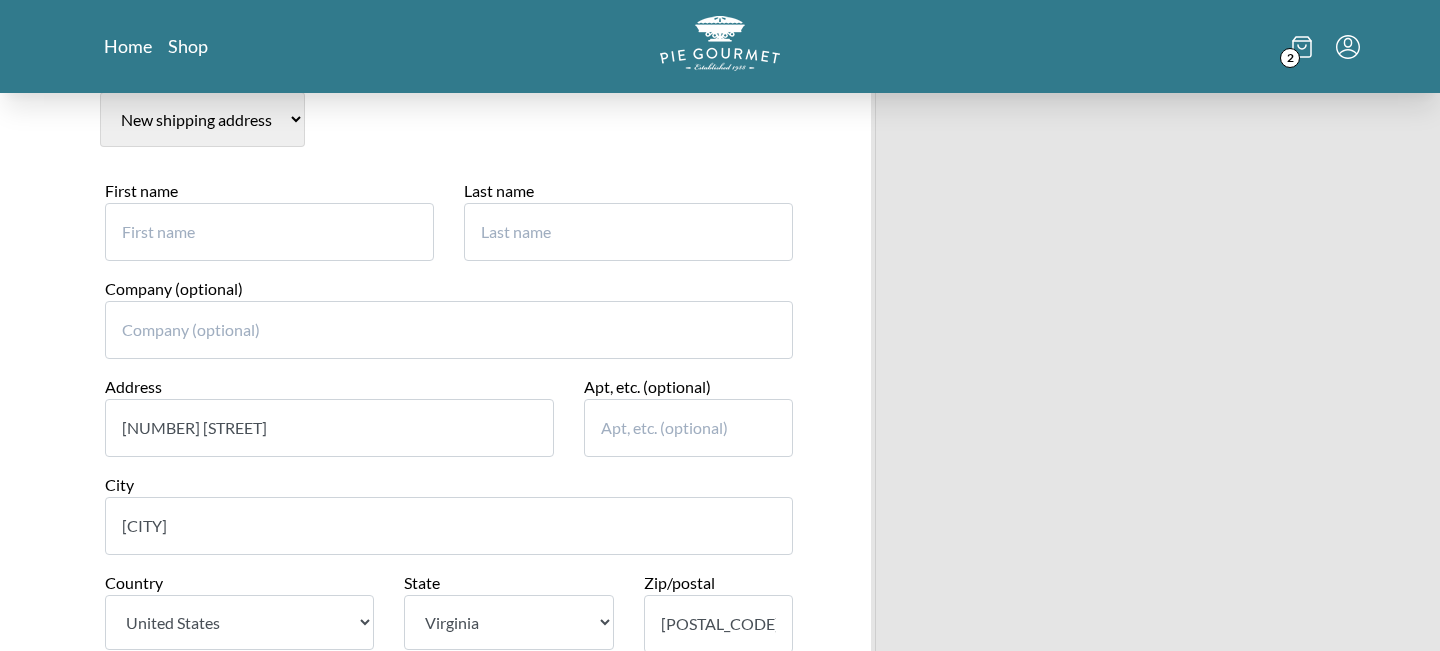 scroll, scrollTop: 461, scrollLeft: 0, axis: vertical 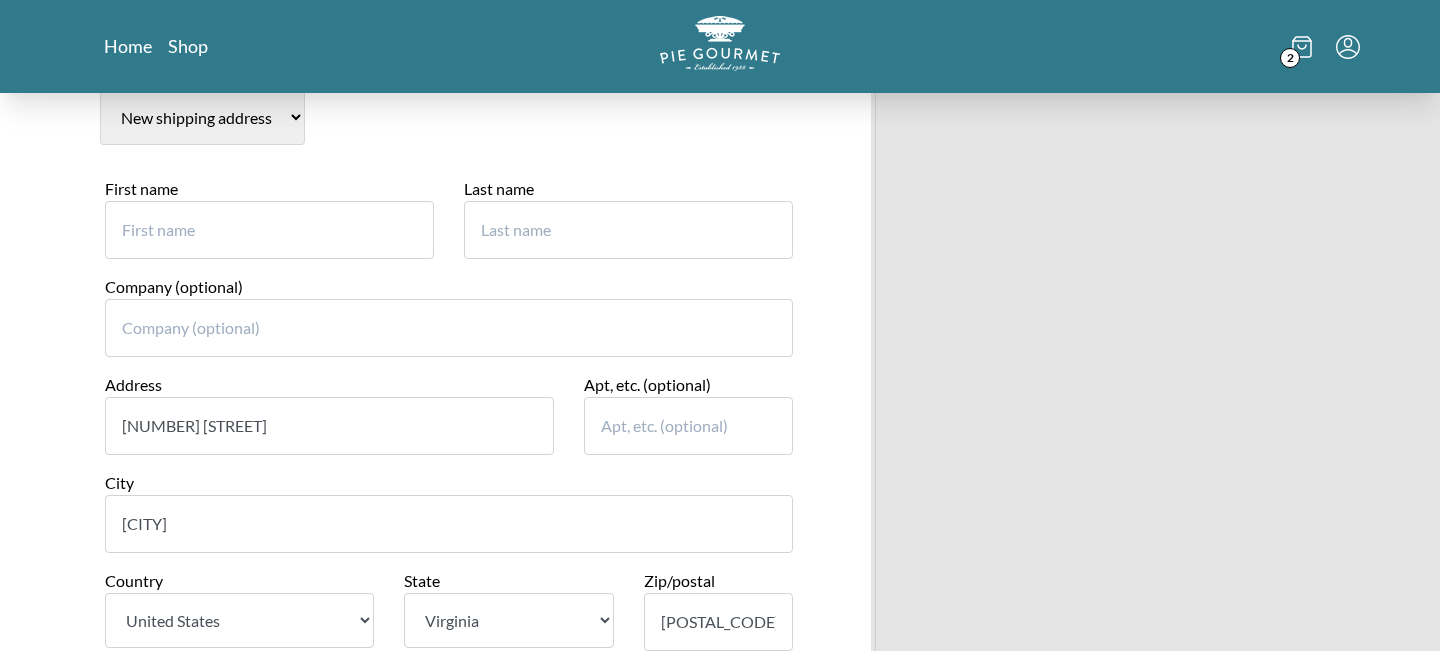 type on "[POSTAL_CODE]" 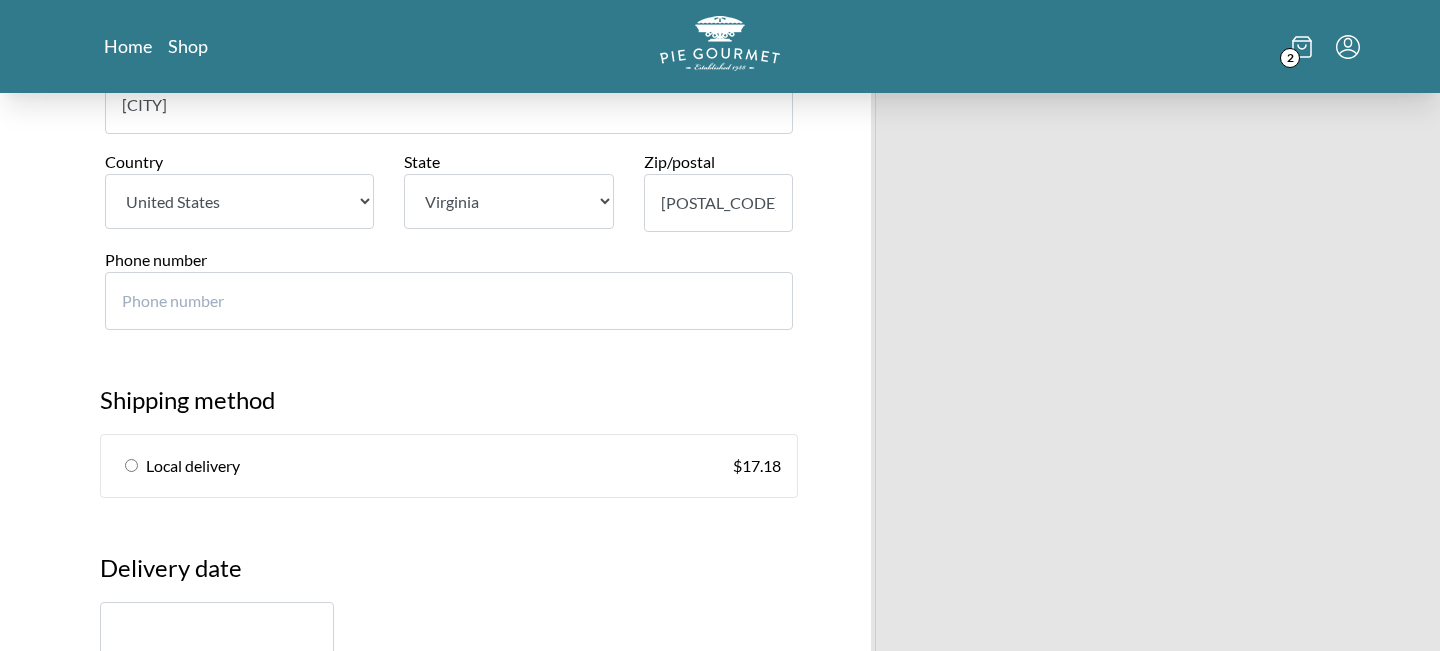 scroll, scrollTop: 887, scrollLeft: 0, axis: vertical 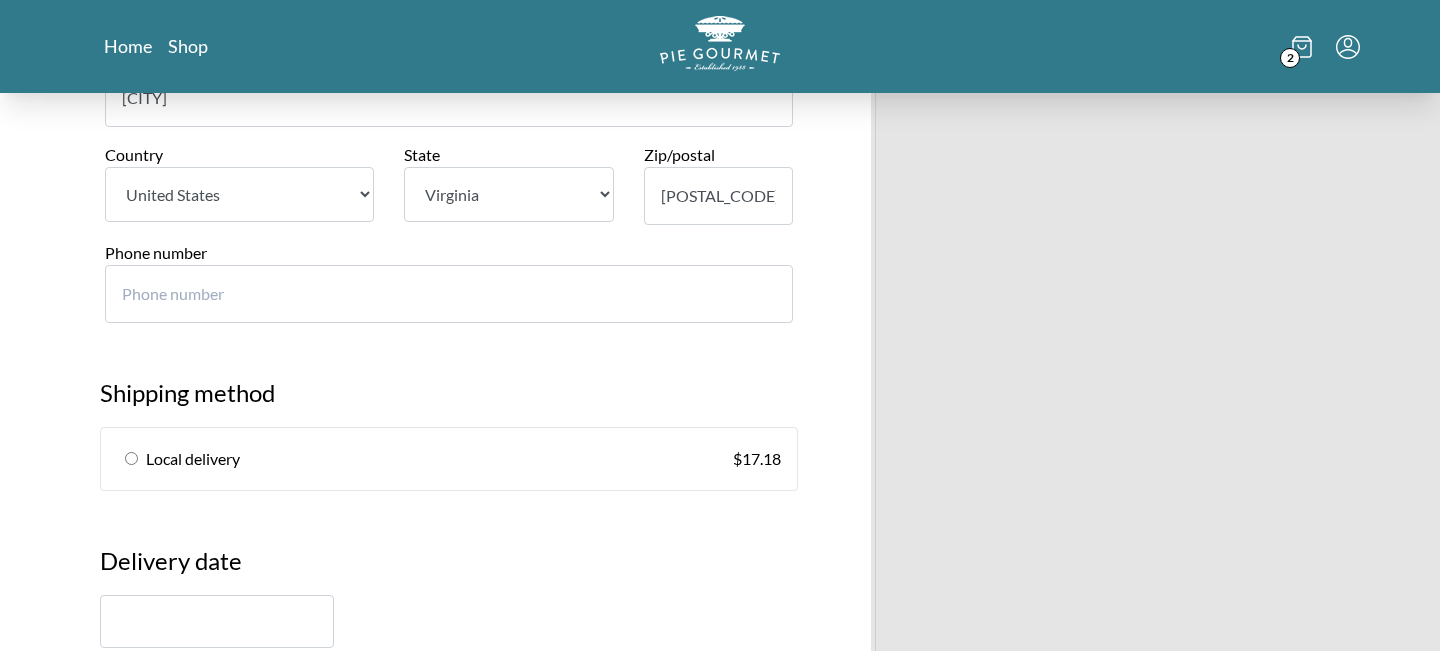 click on "Local delivery $ 17.18" at bounding box center [449, 459] 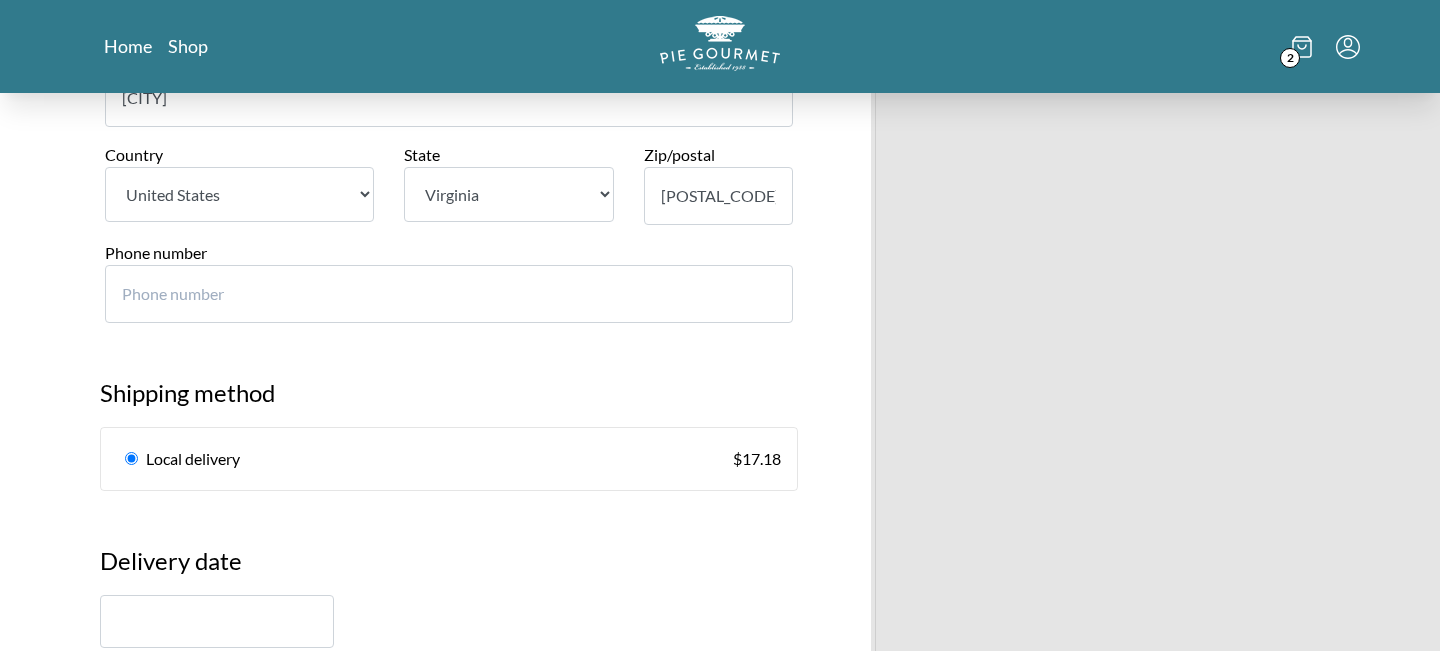 radio on "true" 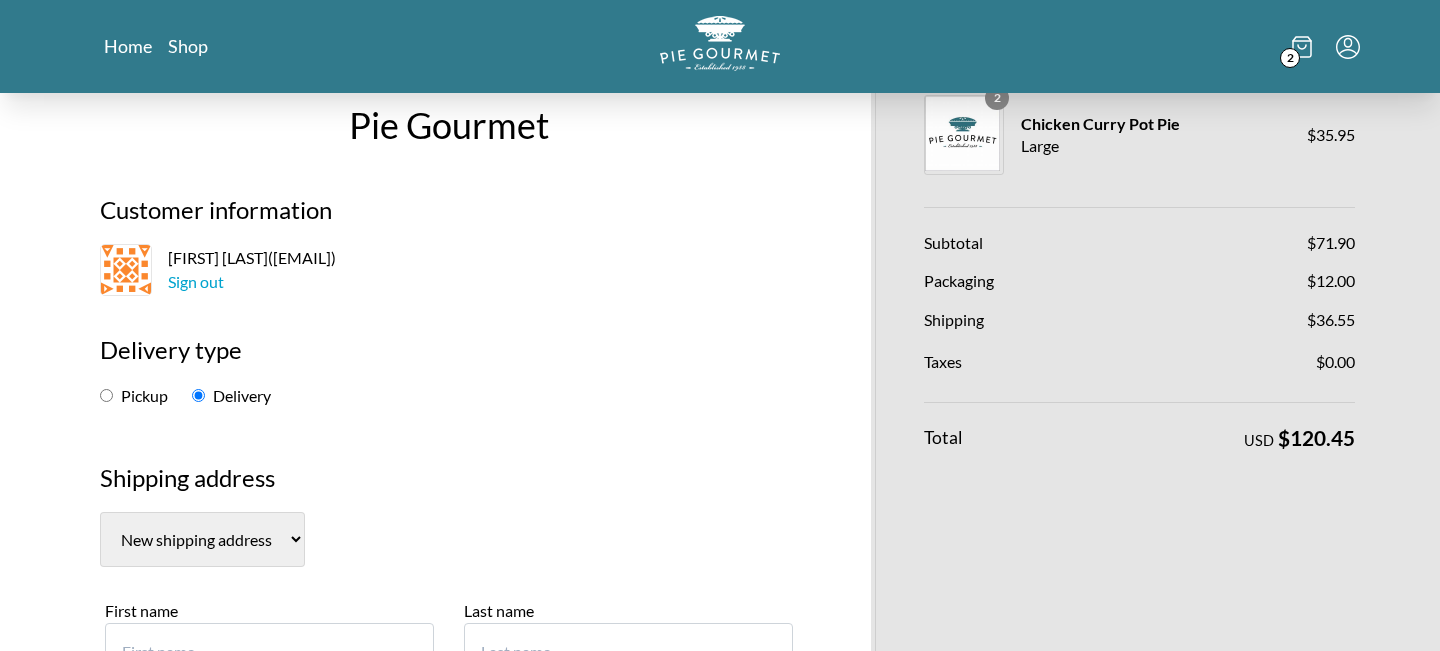 scroll, scrollTop: 0, scrollLeft: 0, axis: both 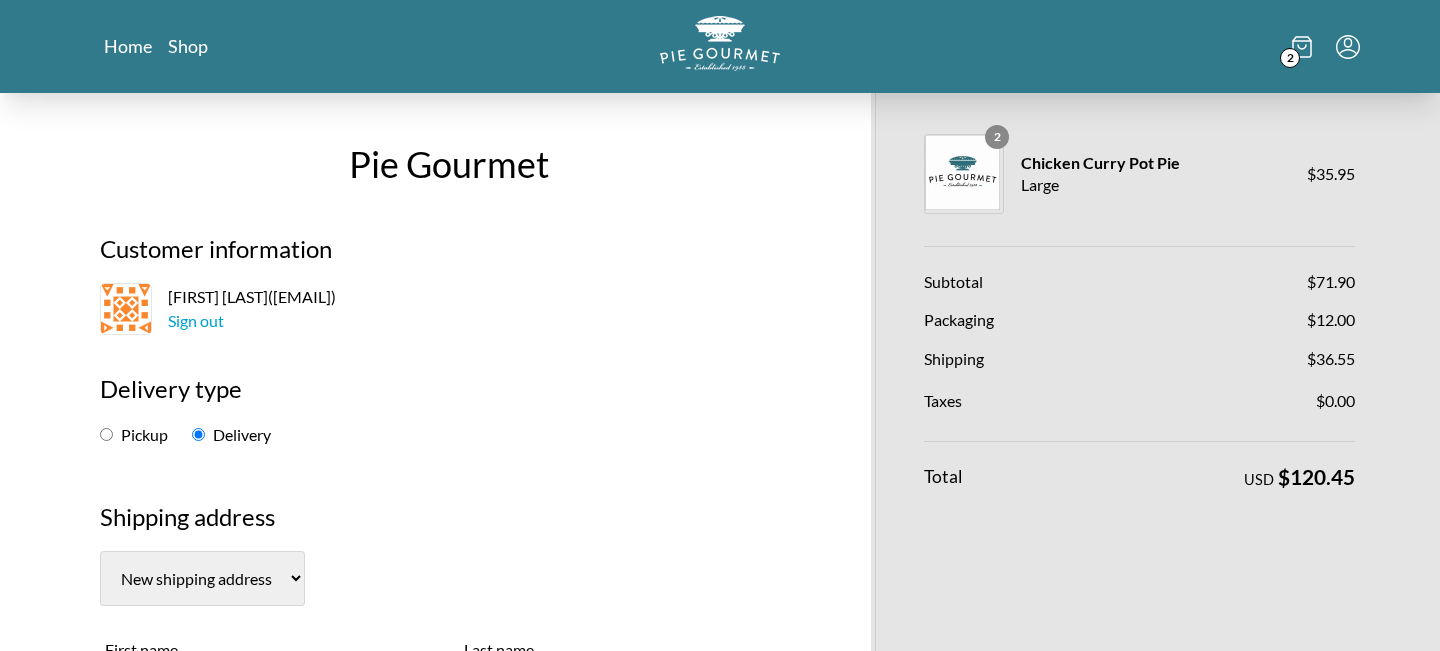 click at bounding box center (1591, 1528) 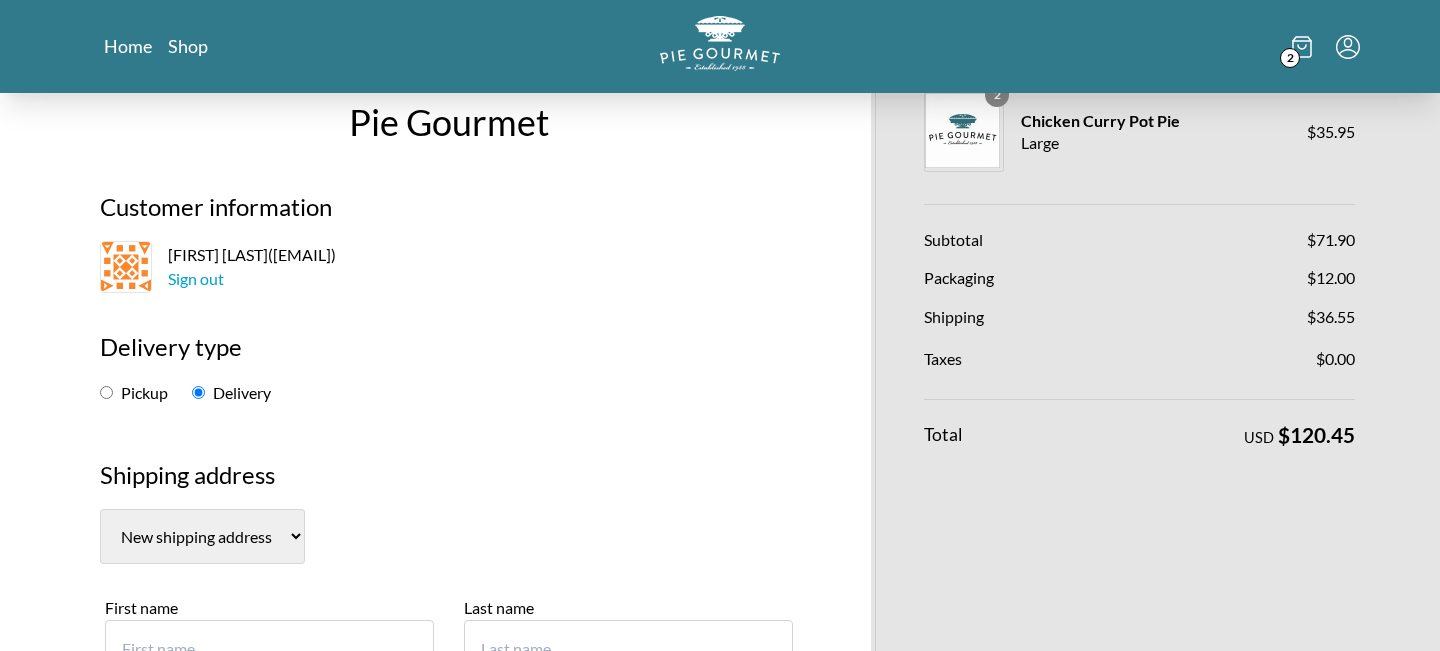 scroll, scrollTop: 0, scrollLeft: 0, axis: both 